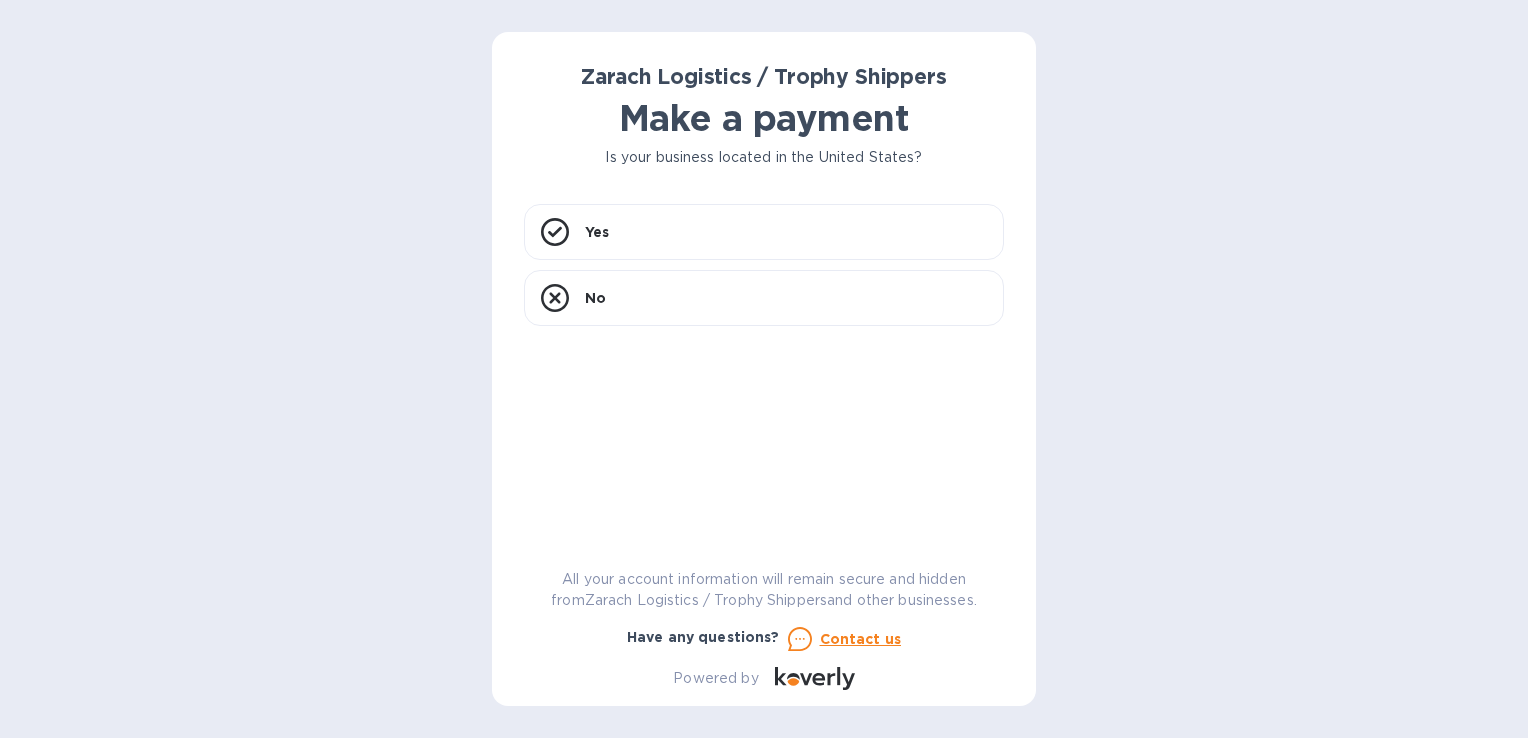 scroll, scrollTop: 0, scrollLeft: 0, axis: both 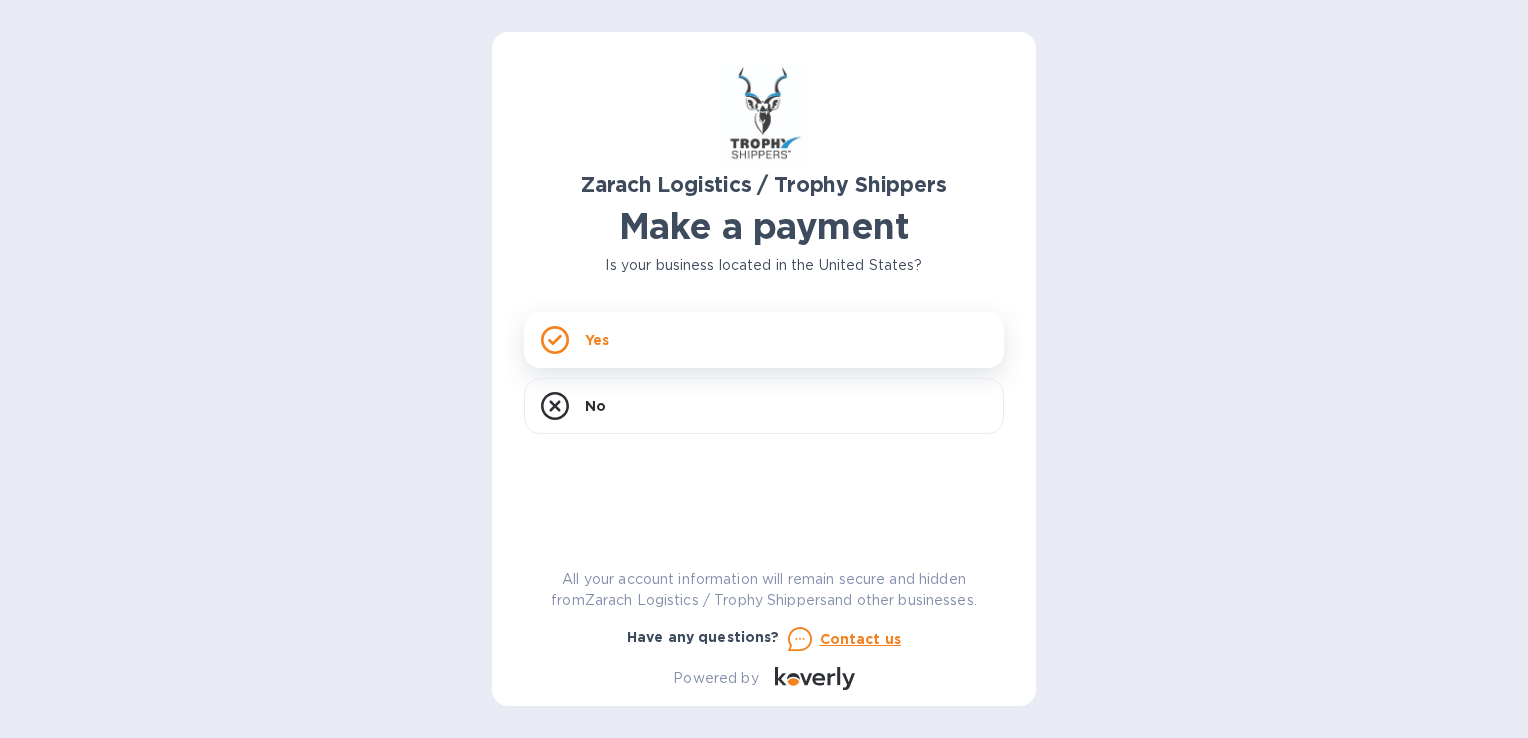 click on "Yes" at bounding box center (764, 340) 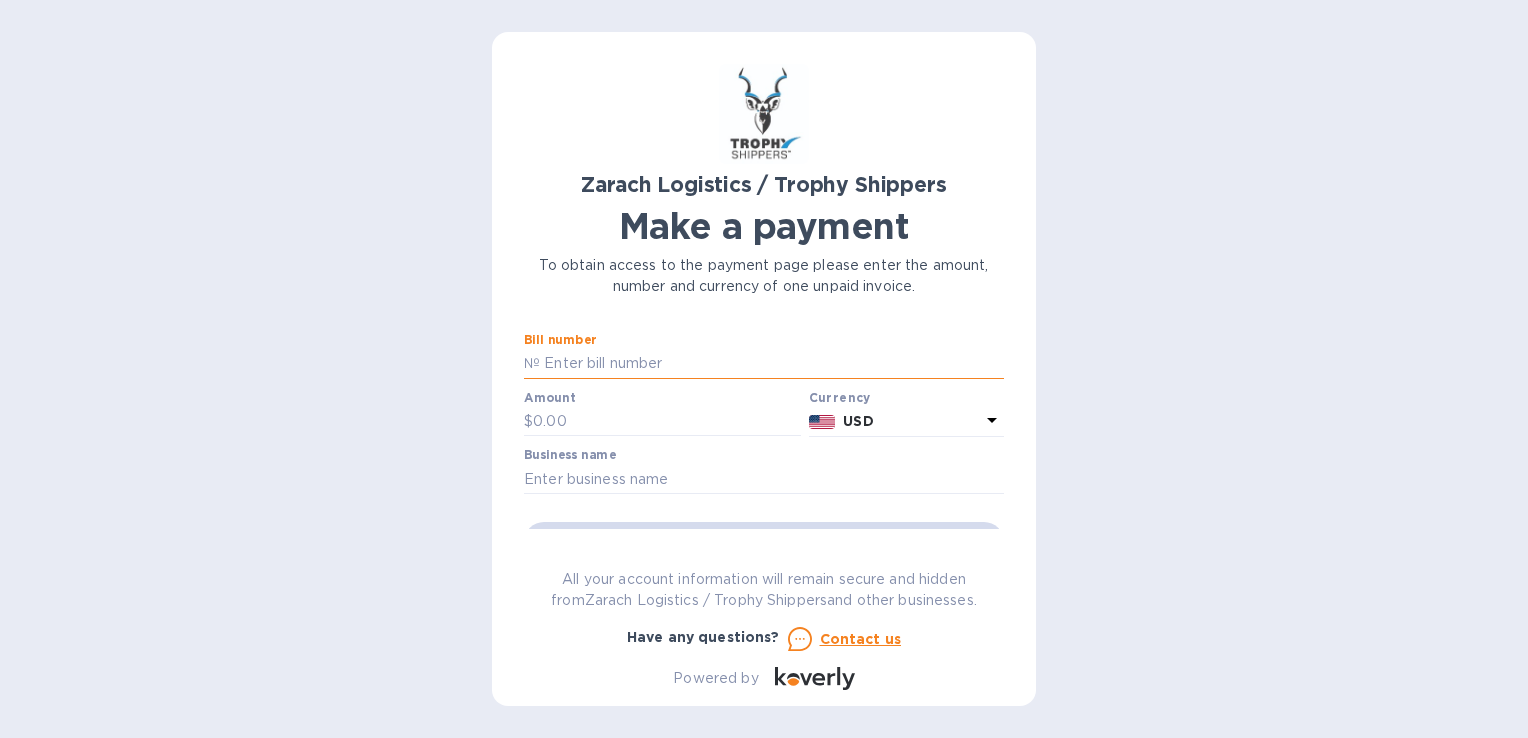paste on "[ID]" 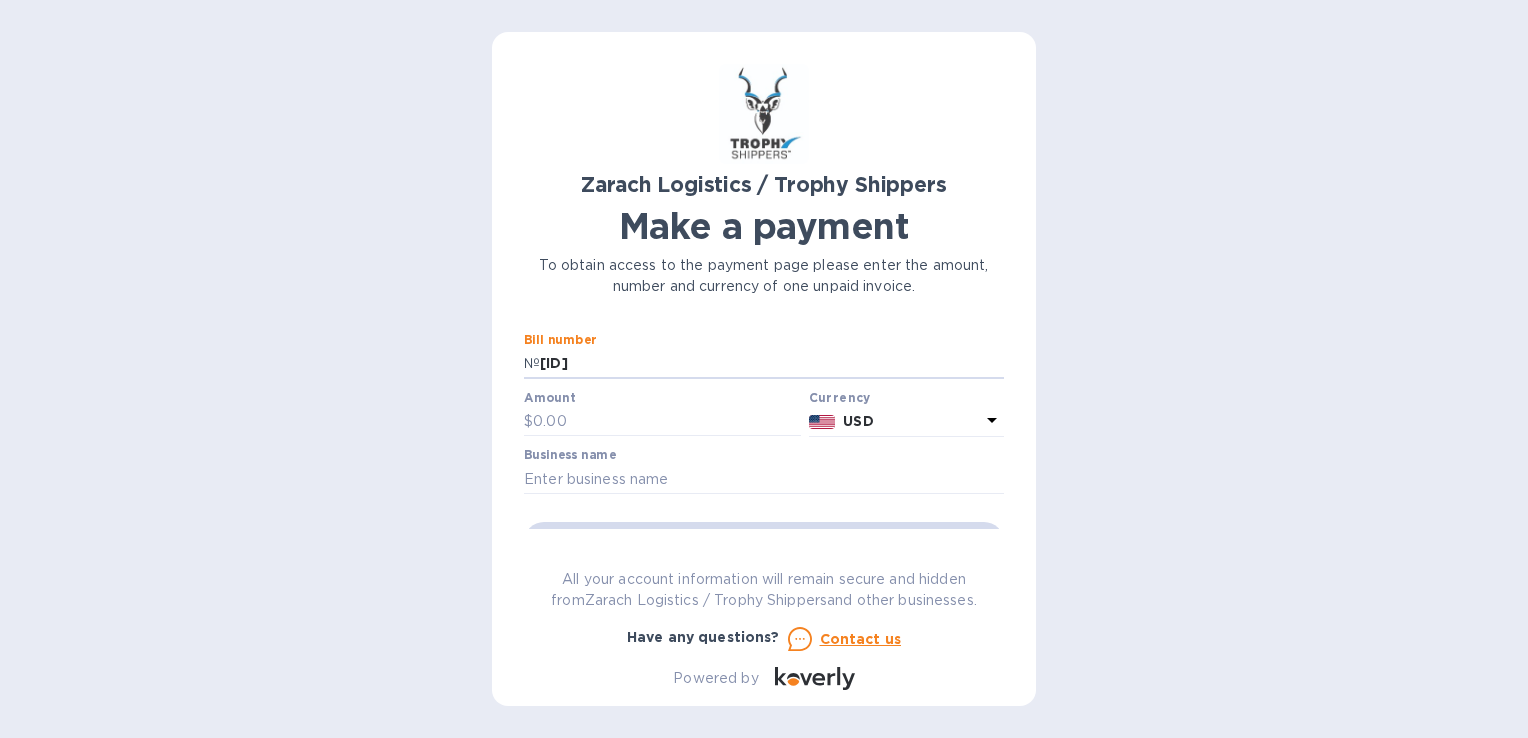 type on "[ID]" 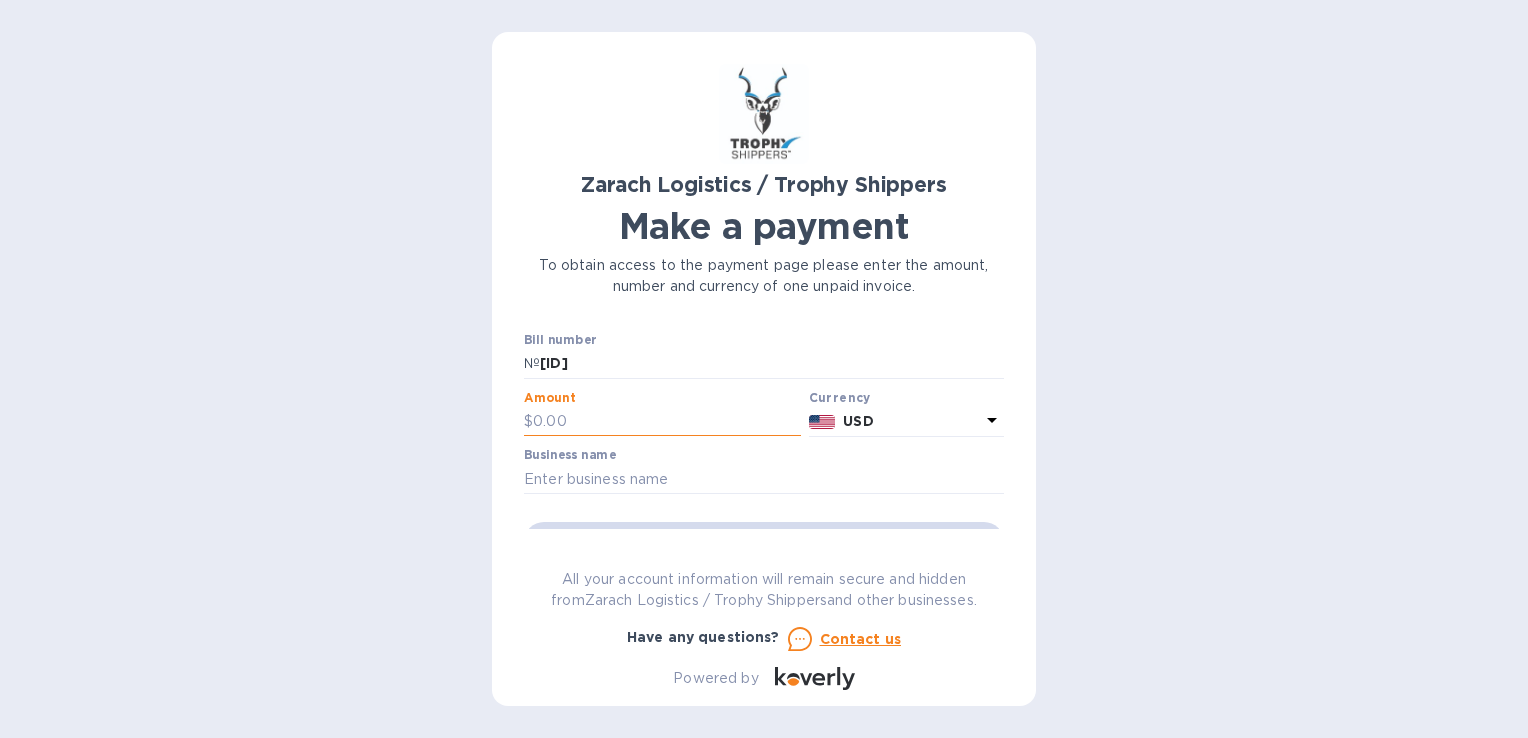 click at bounding box center [667, 422] 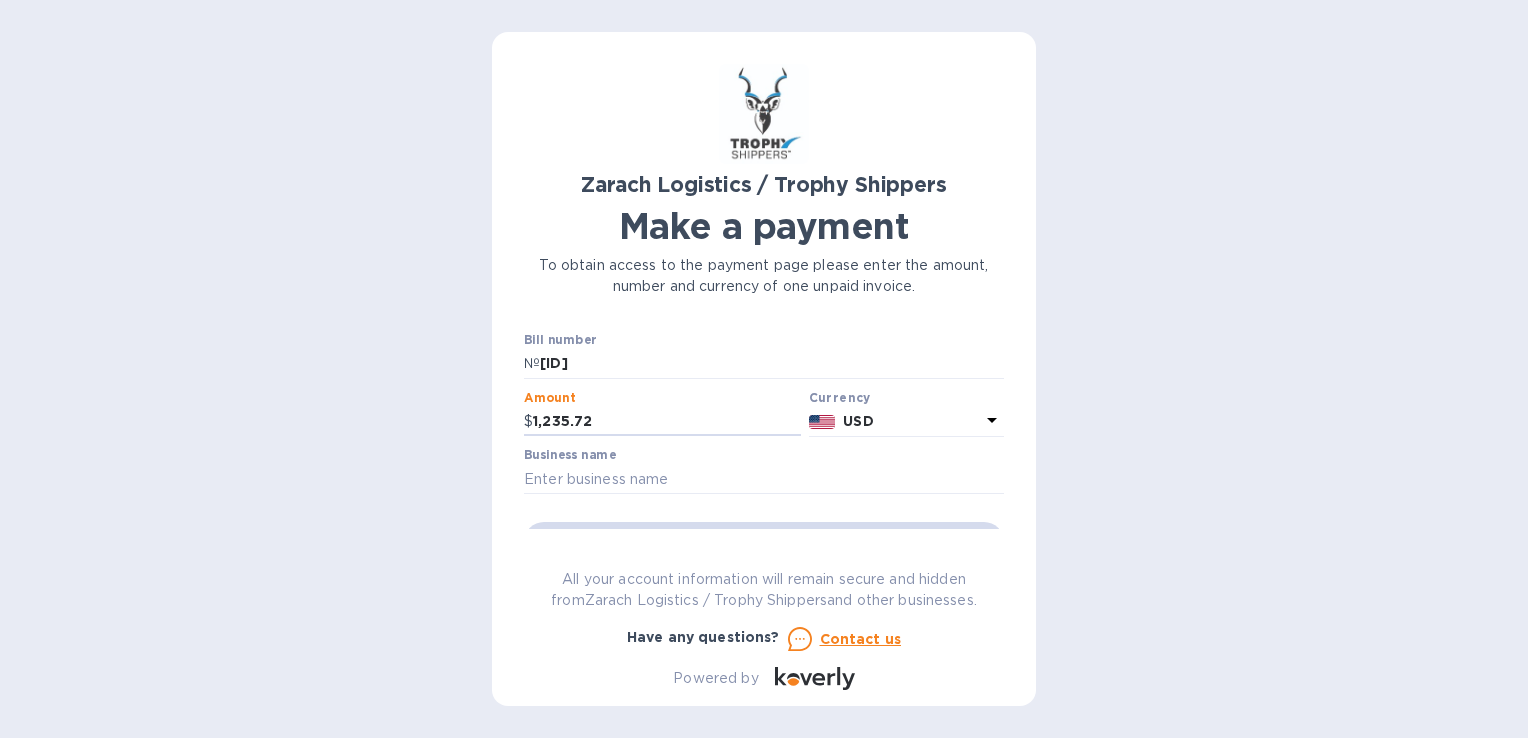 type on "1,235.72" 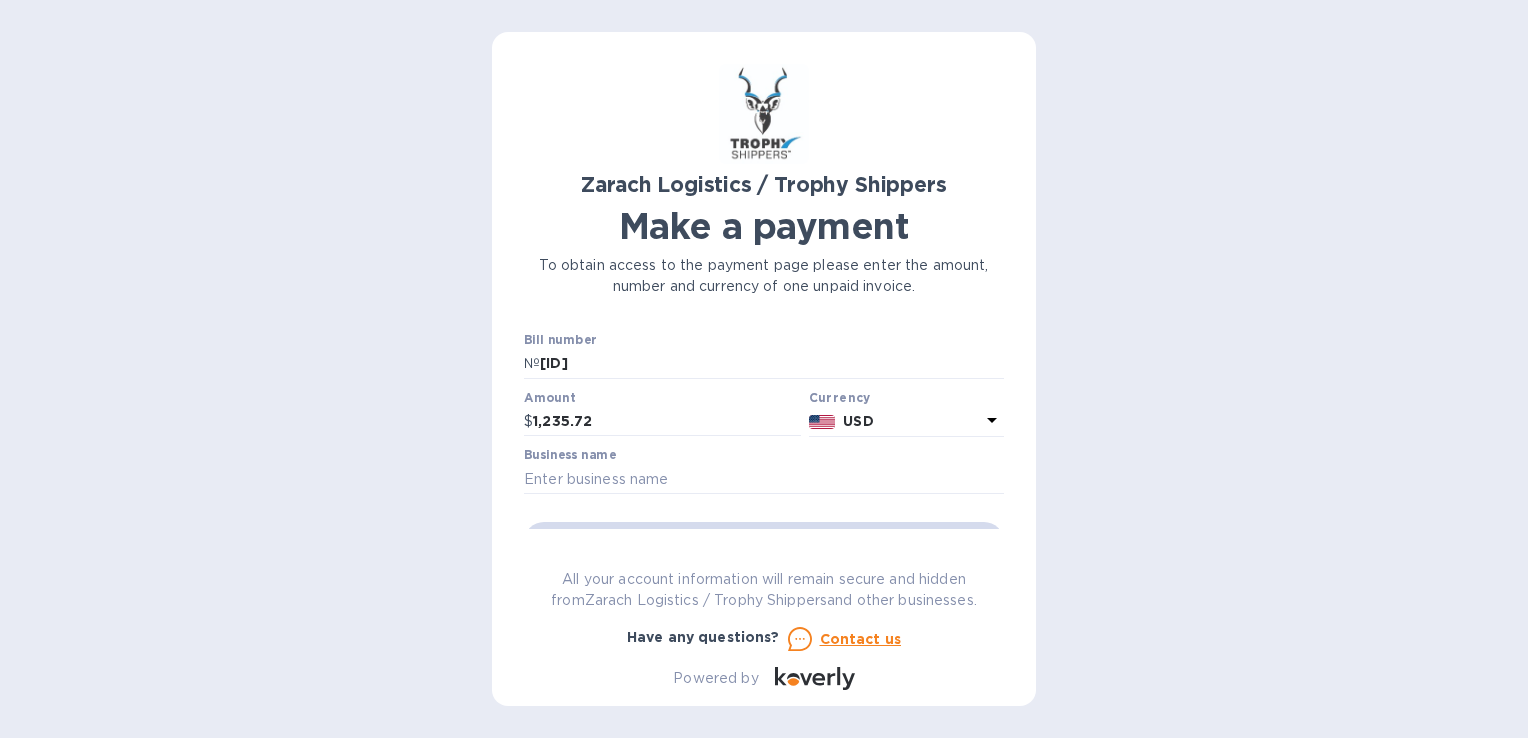 click on "Business name" at bounding box center (570, 456) 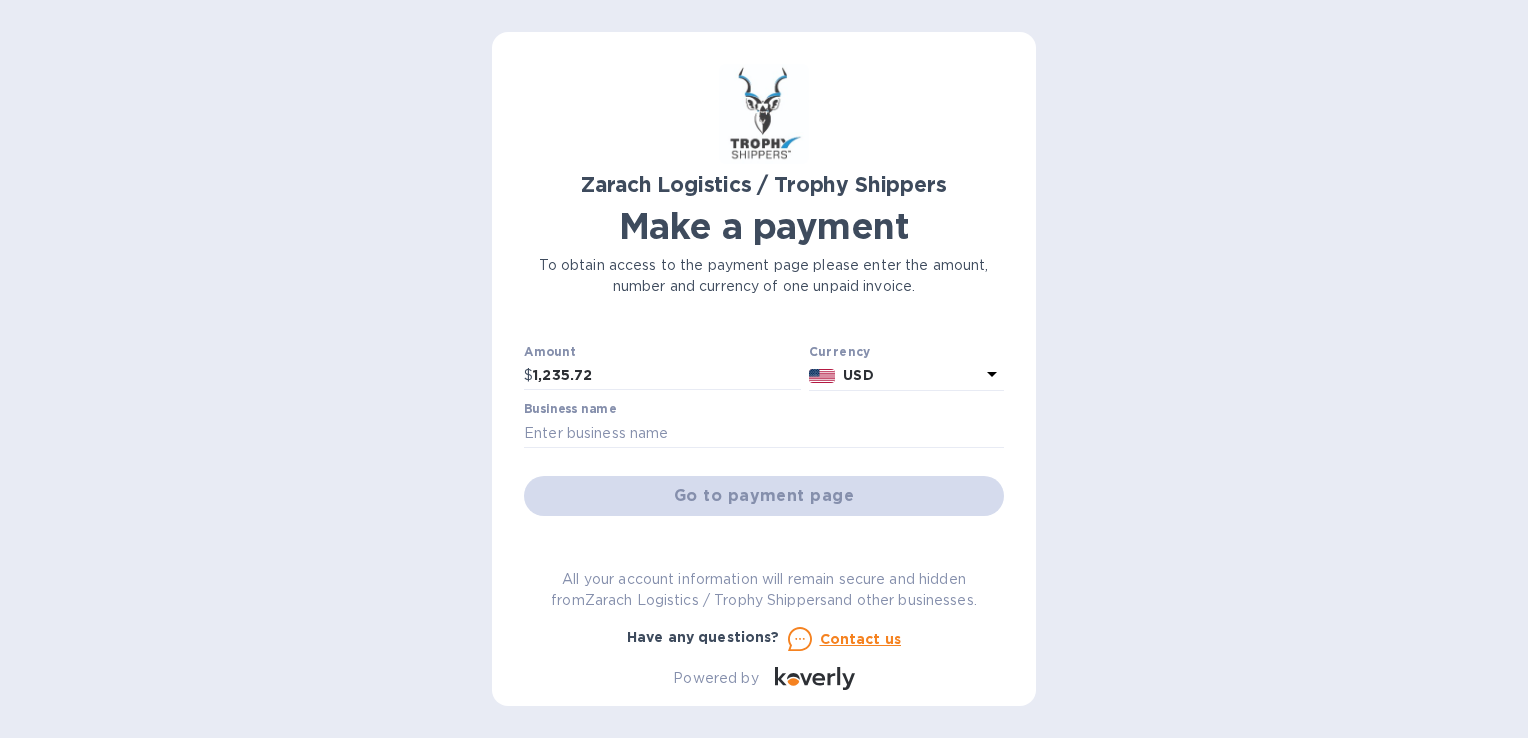scroll, scrollTop: 48, scrollLeft: 0, axis: vertical 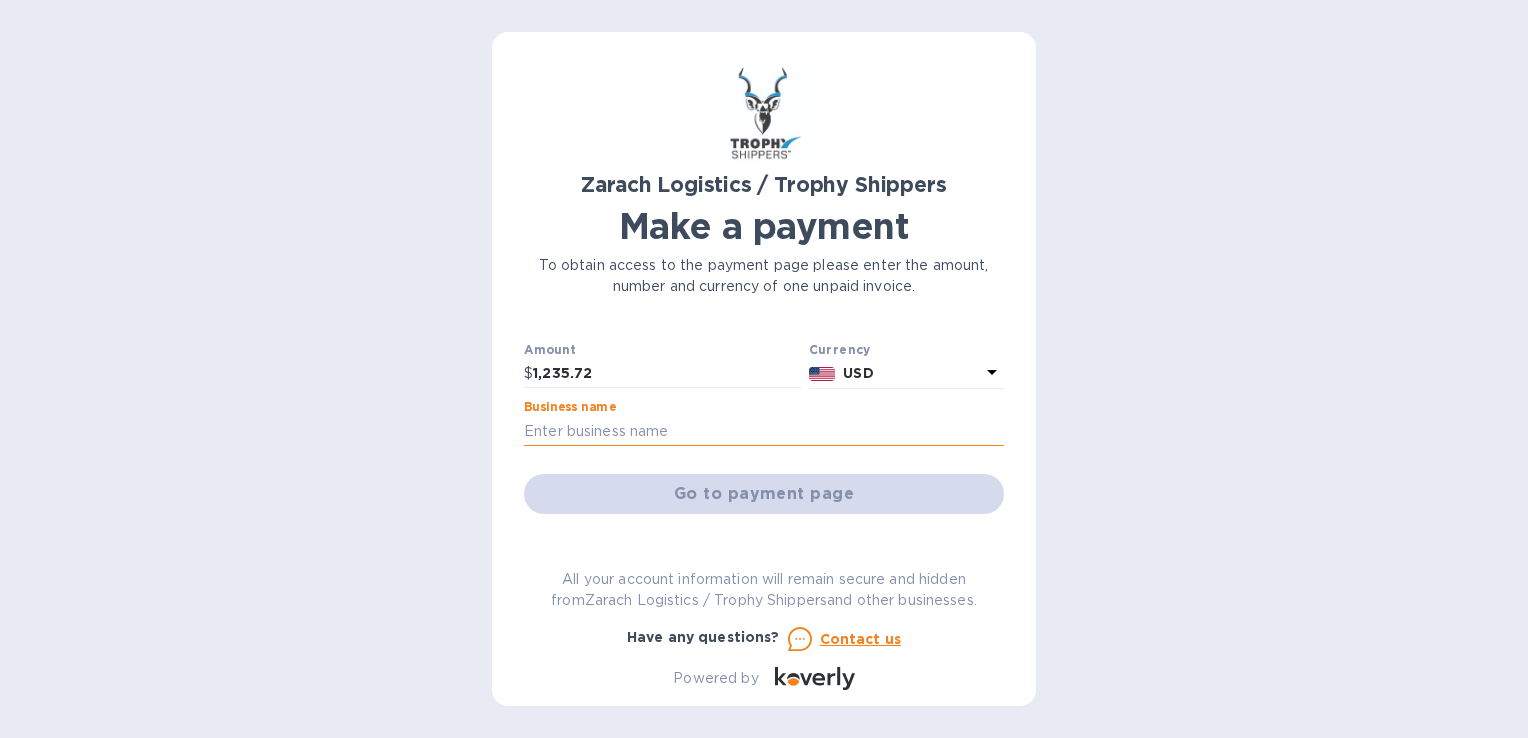click at bounding box center [764, 431] 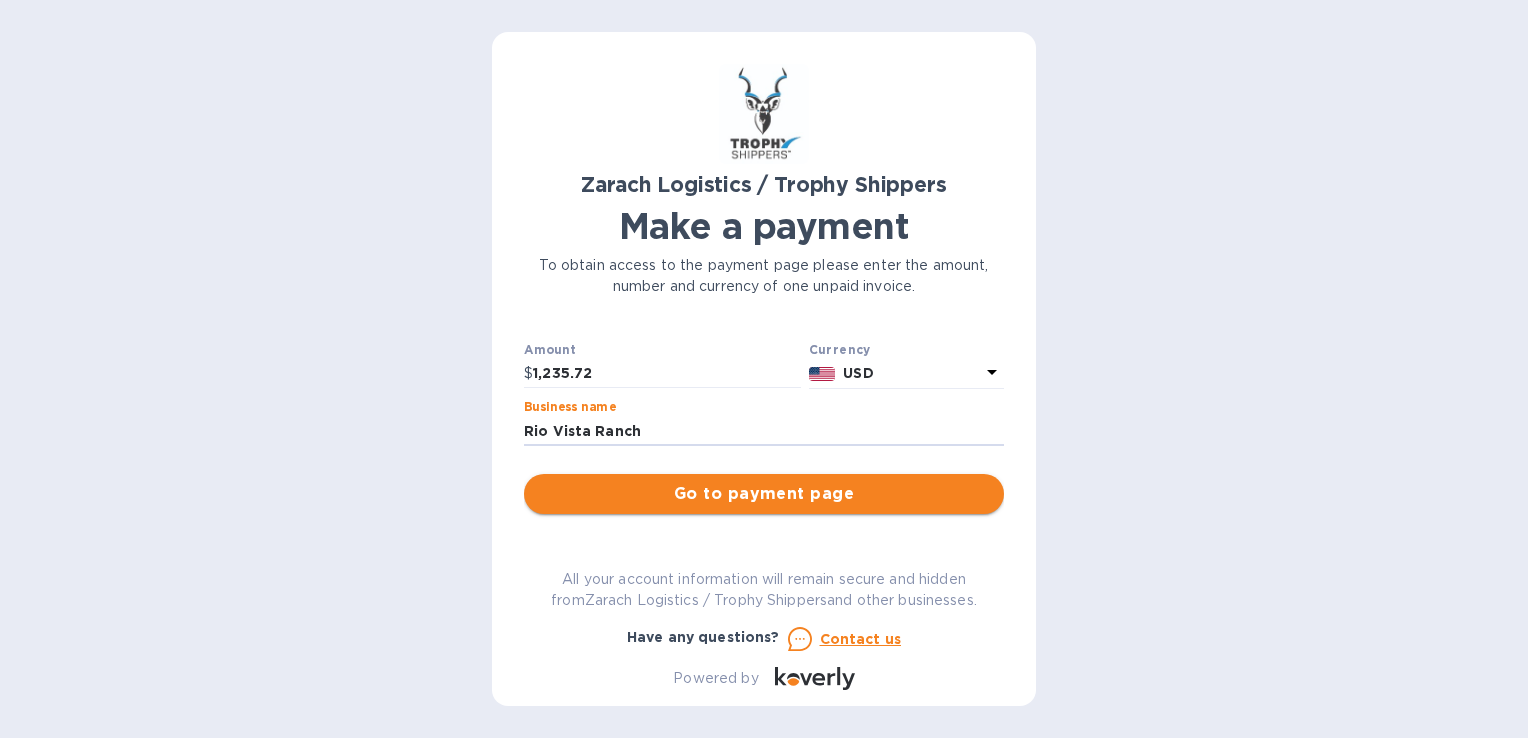 click on "Go to payment page" at bounding box center [764, 494] 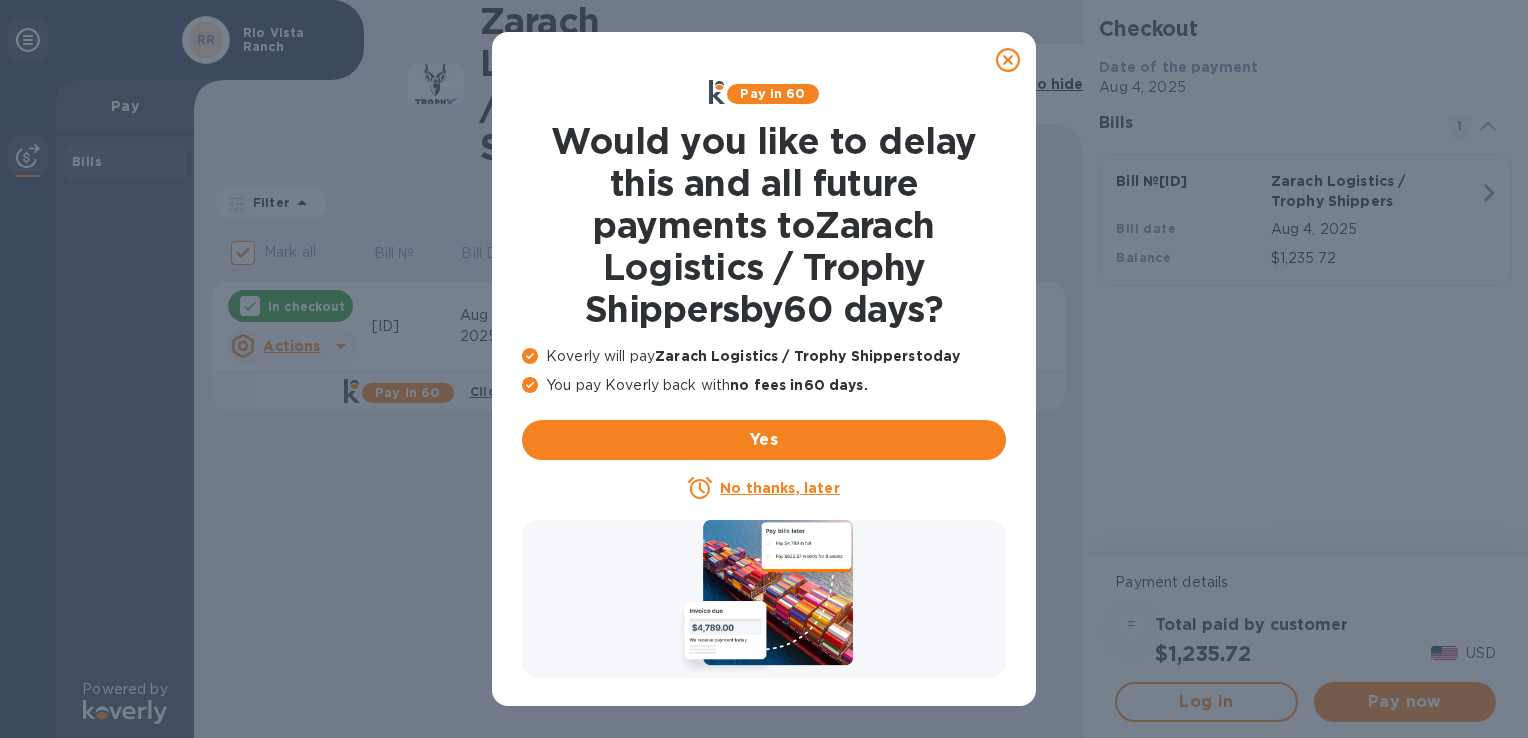 click on "No thanks, later" at bounding box center [779, 488] 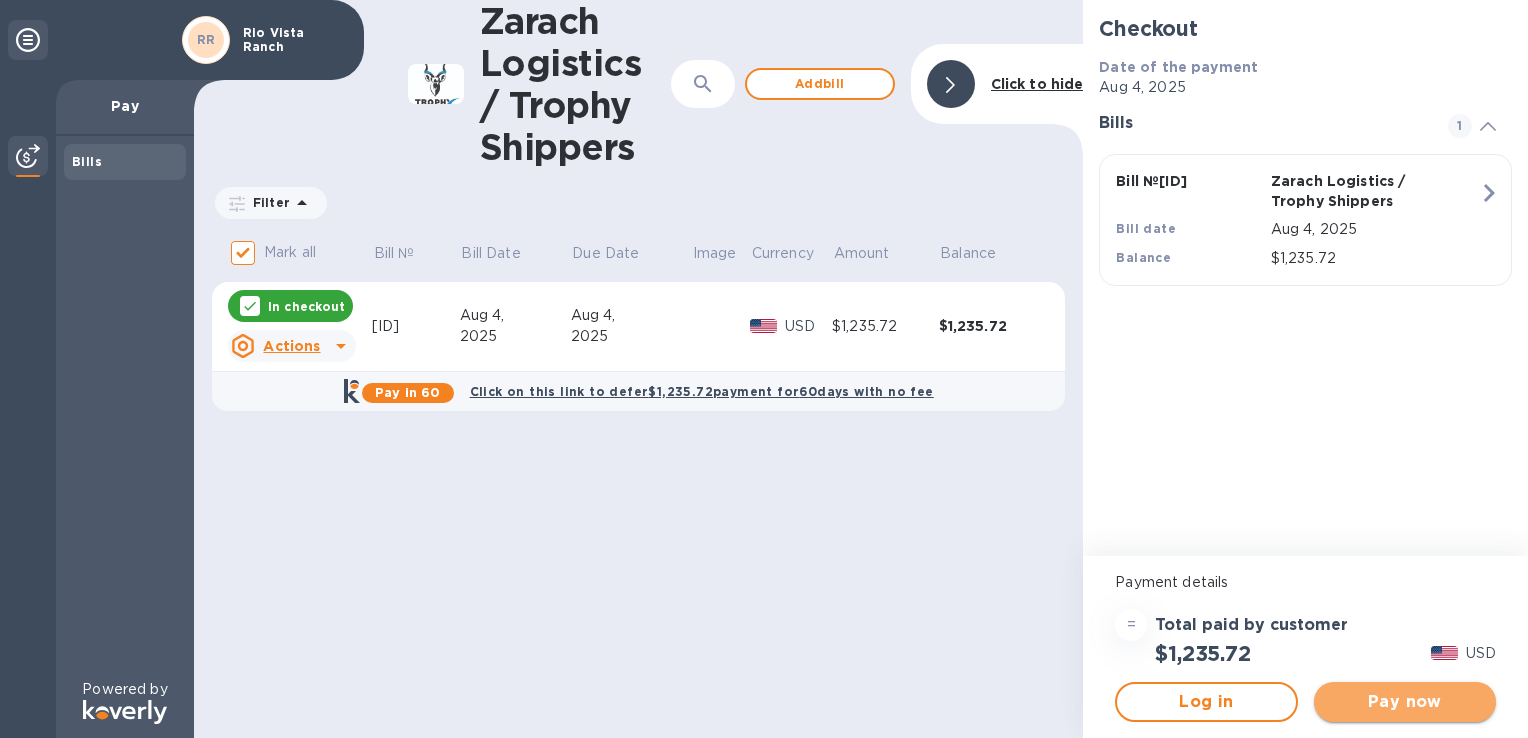 click on "Pay now" at bounding box center (1405, 702) 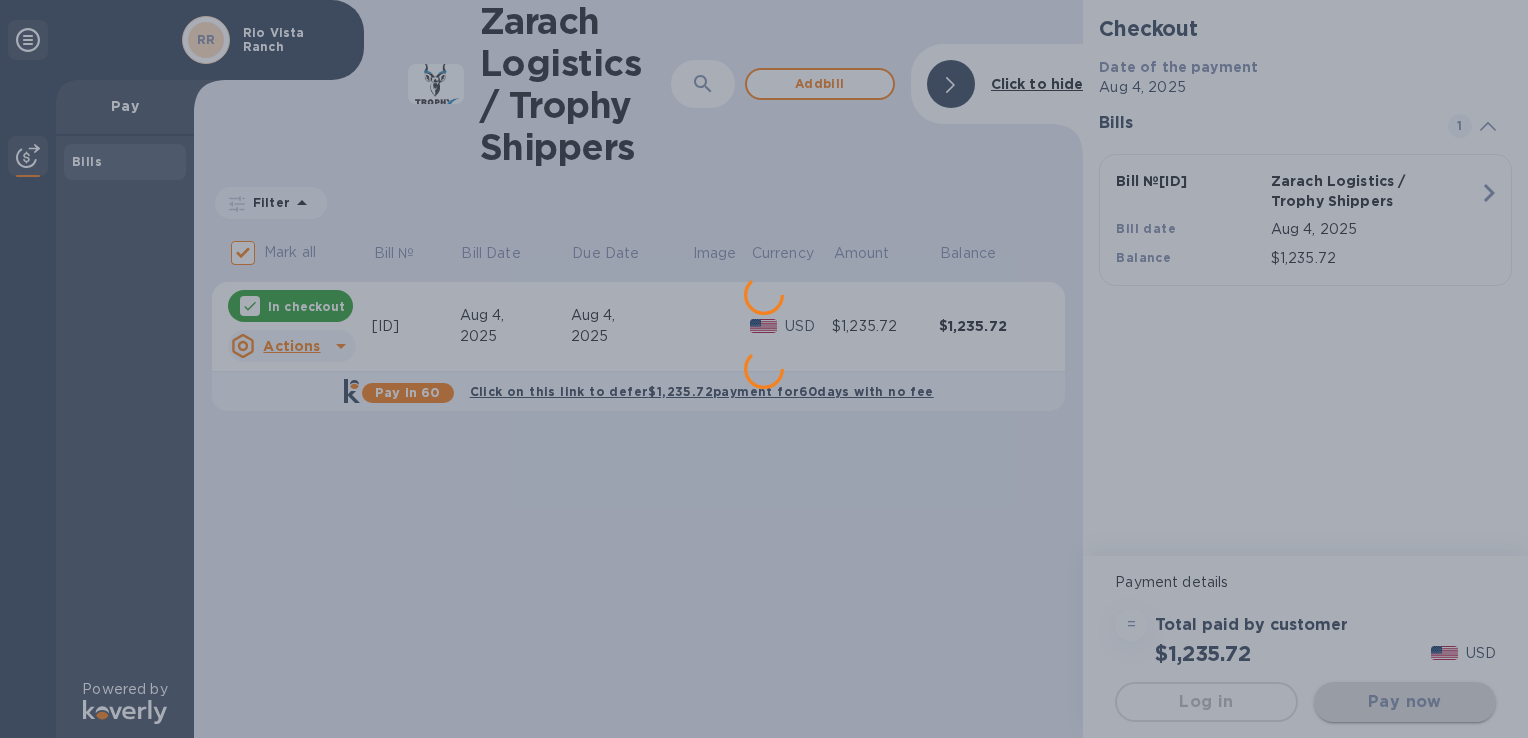 scroll, scrollTop: 0, scrollLeft: 0, axis: both 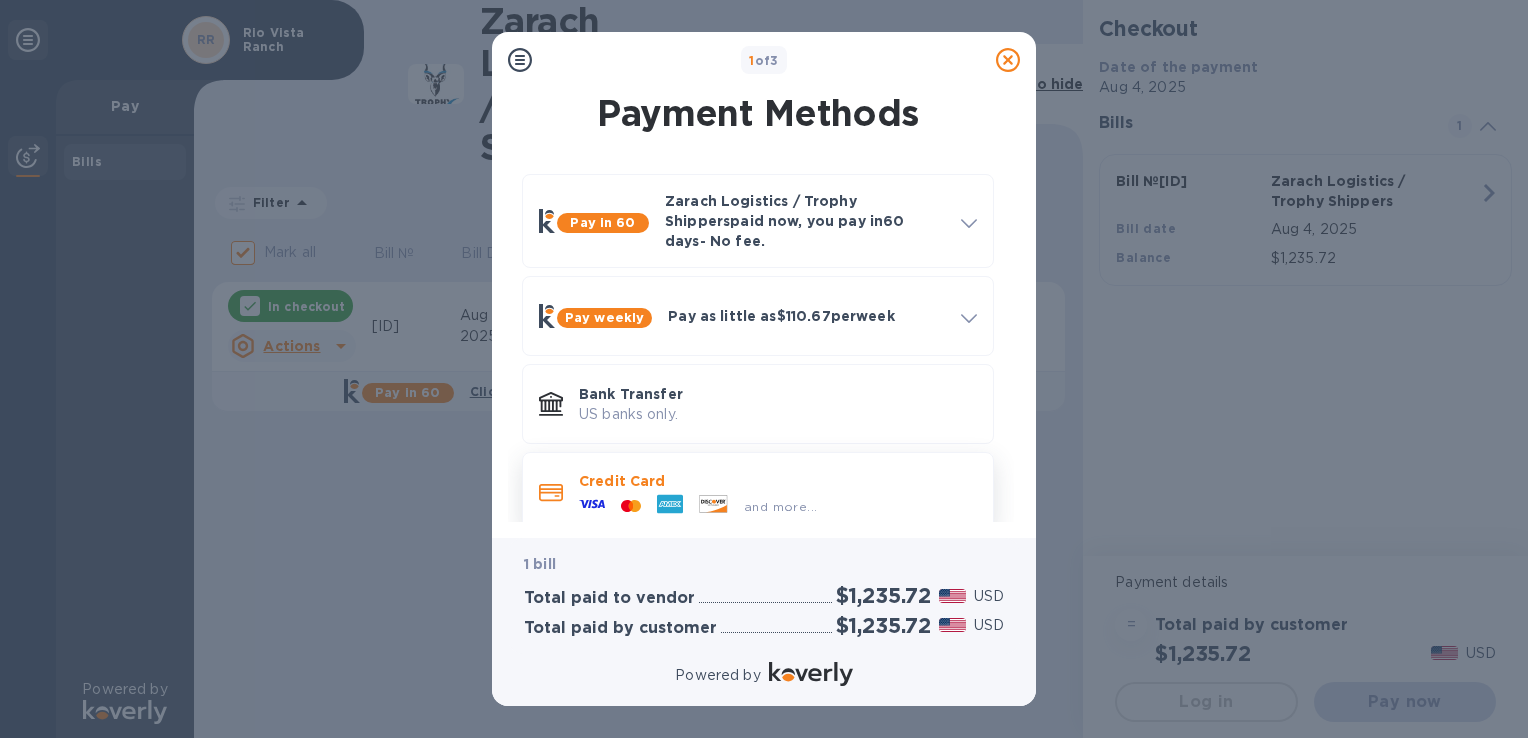 click on "and more..." at bounding box center (778, 502) 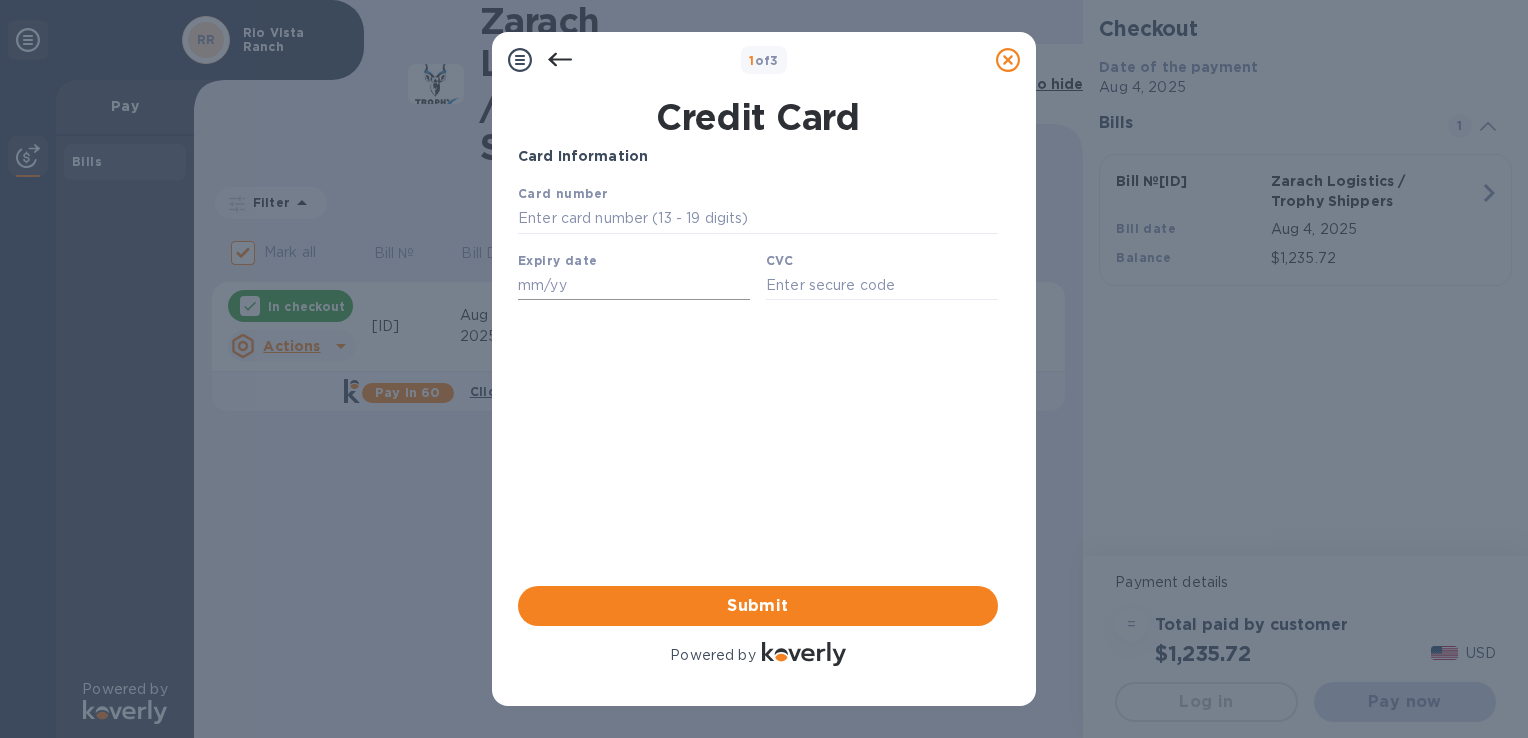 scroll, scrollTop: 0, scrollLeft: 0, axis: both 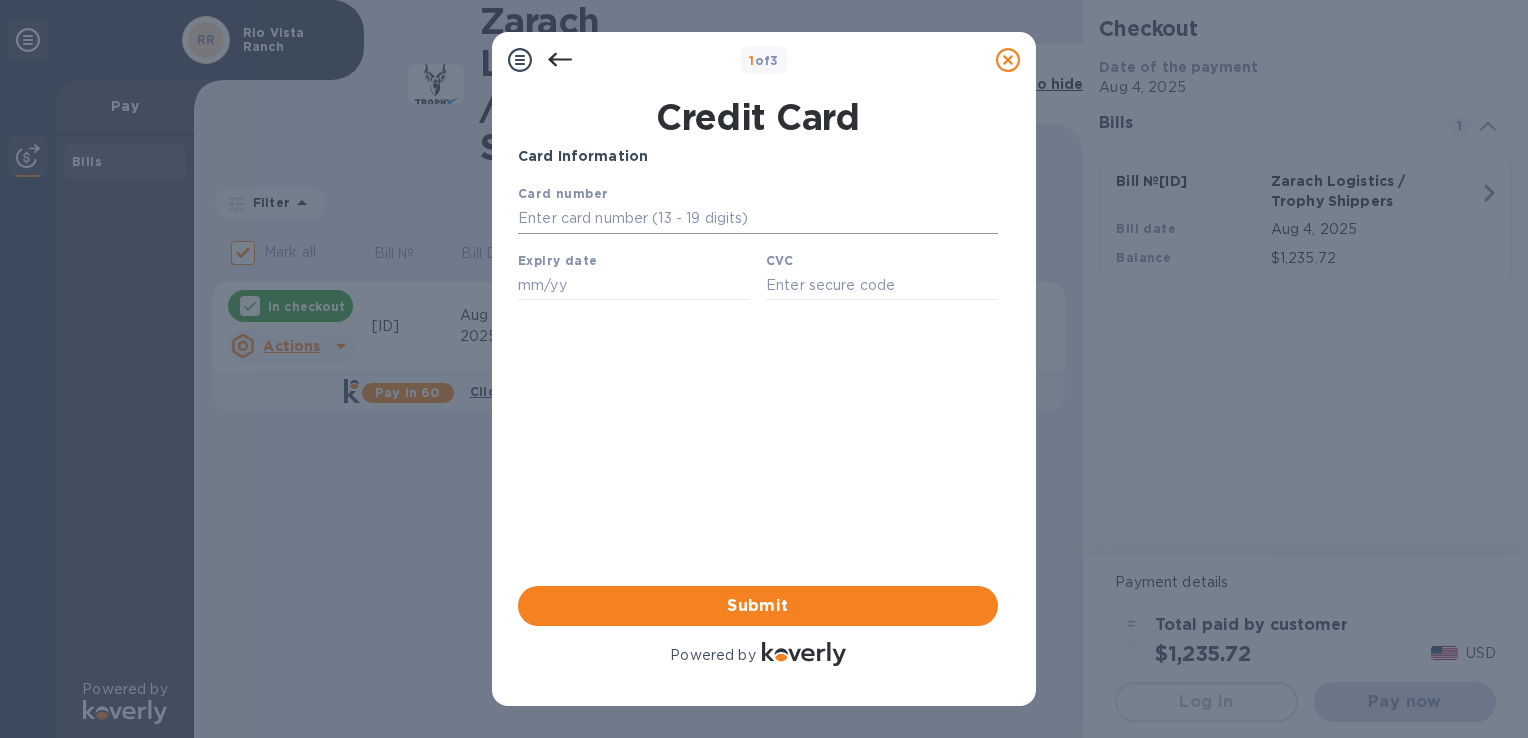 click at bounding box center (758, 219) 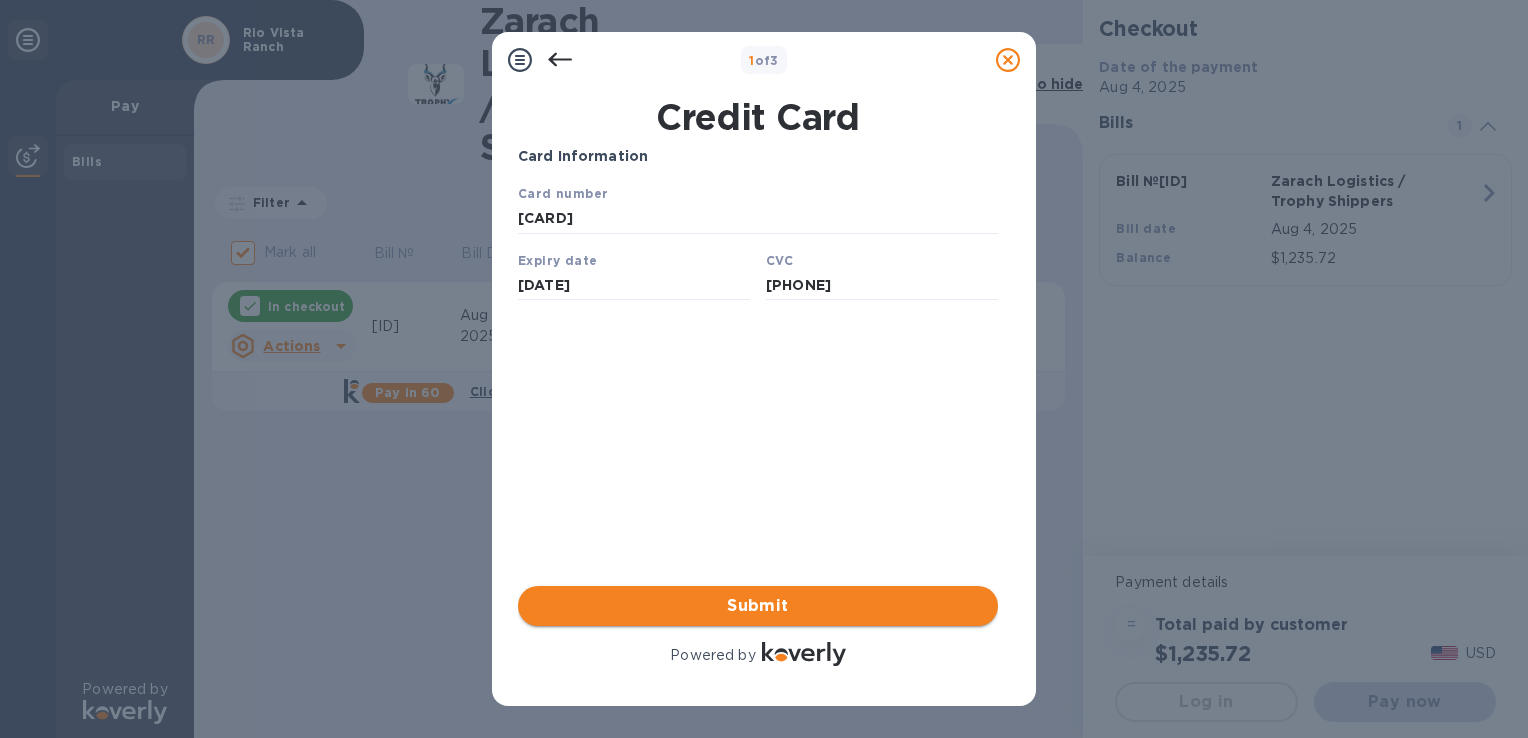click on "Submit" at bounding box center [758, 606] 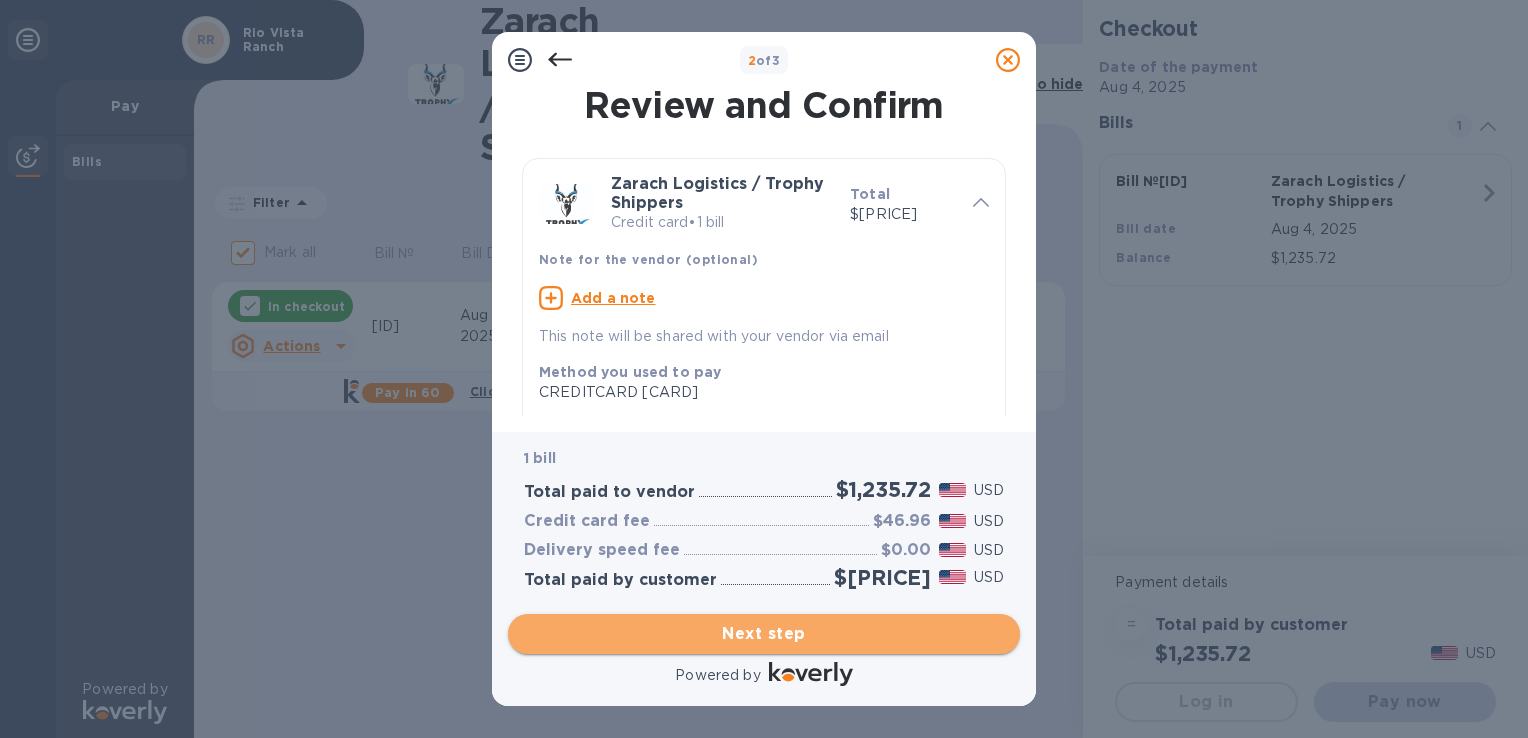 click on "Next step" at bounding box center [764, 634] 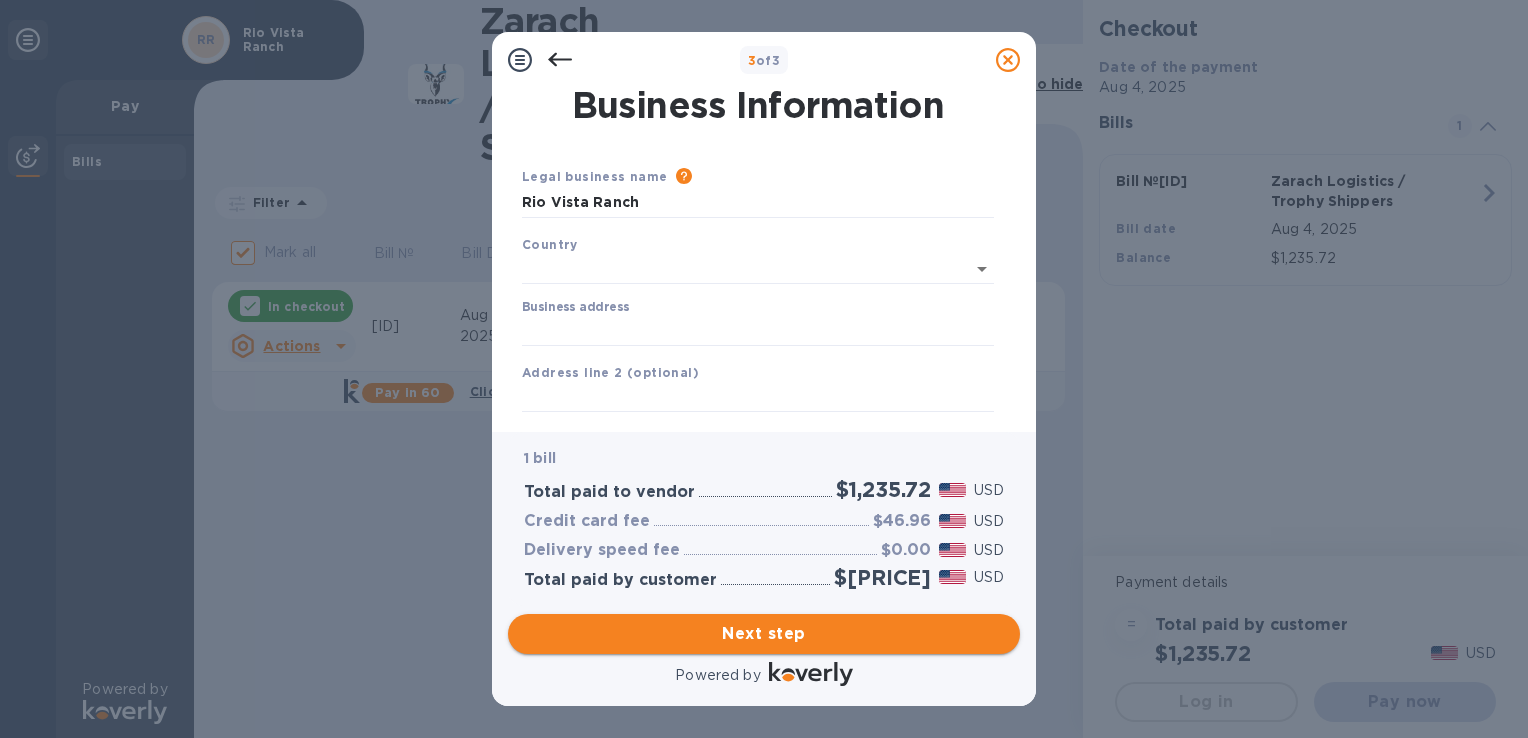 type on "United States" 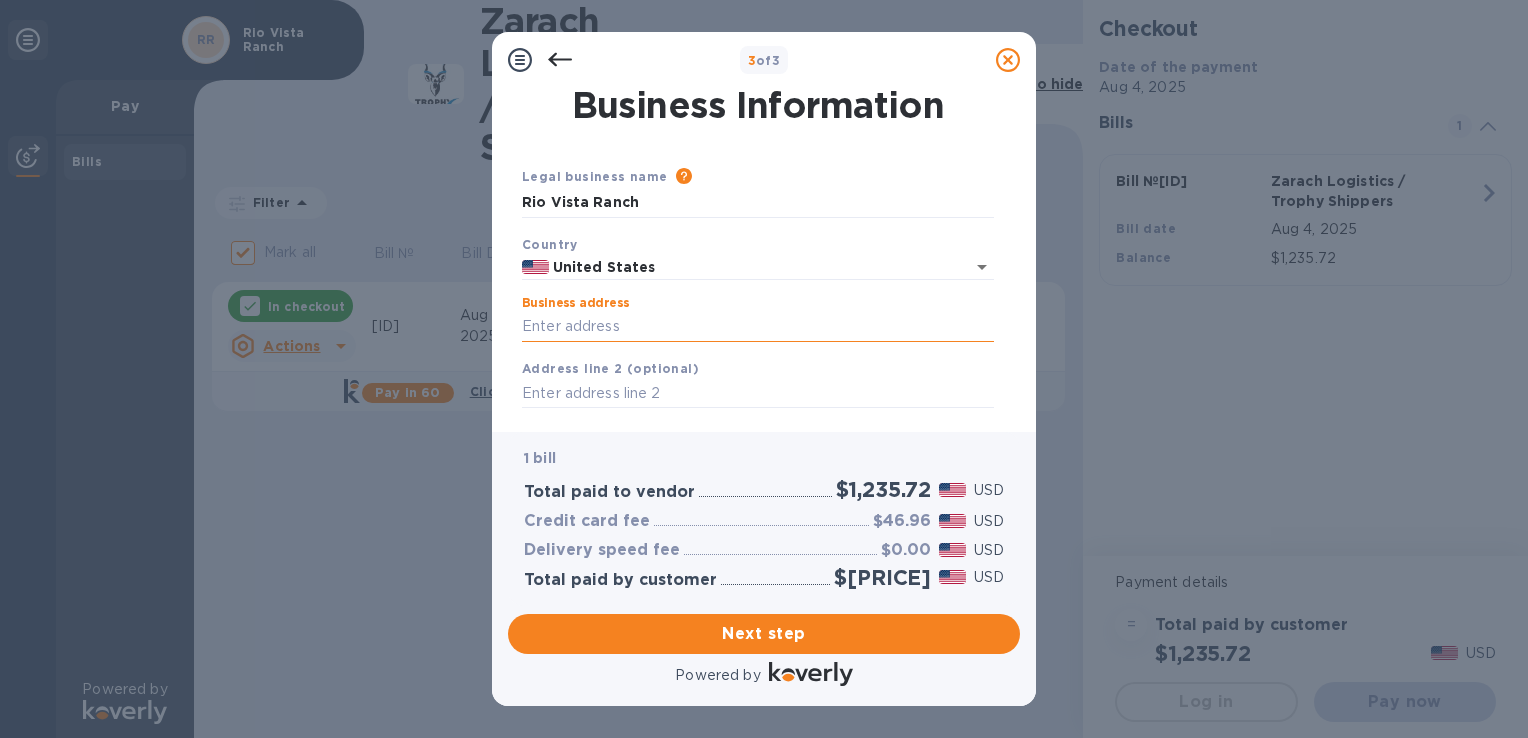 click on "Business address" at bounding box center (758, 327) 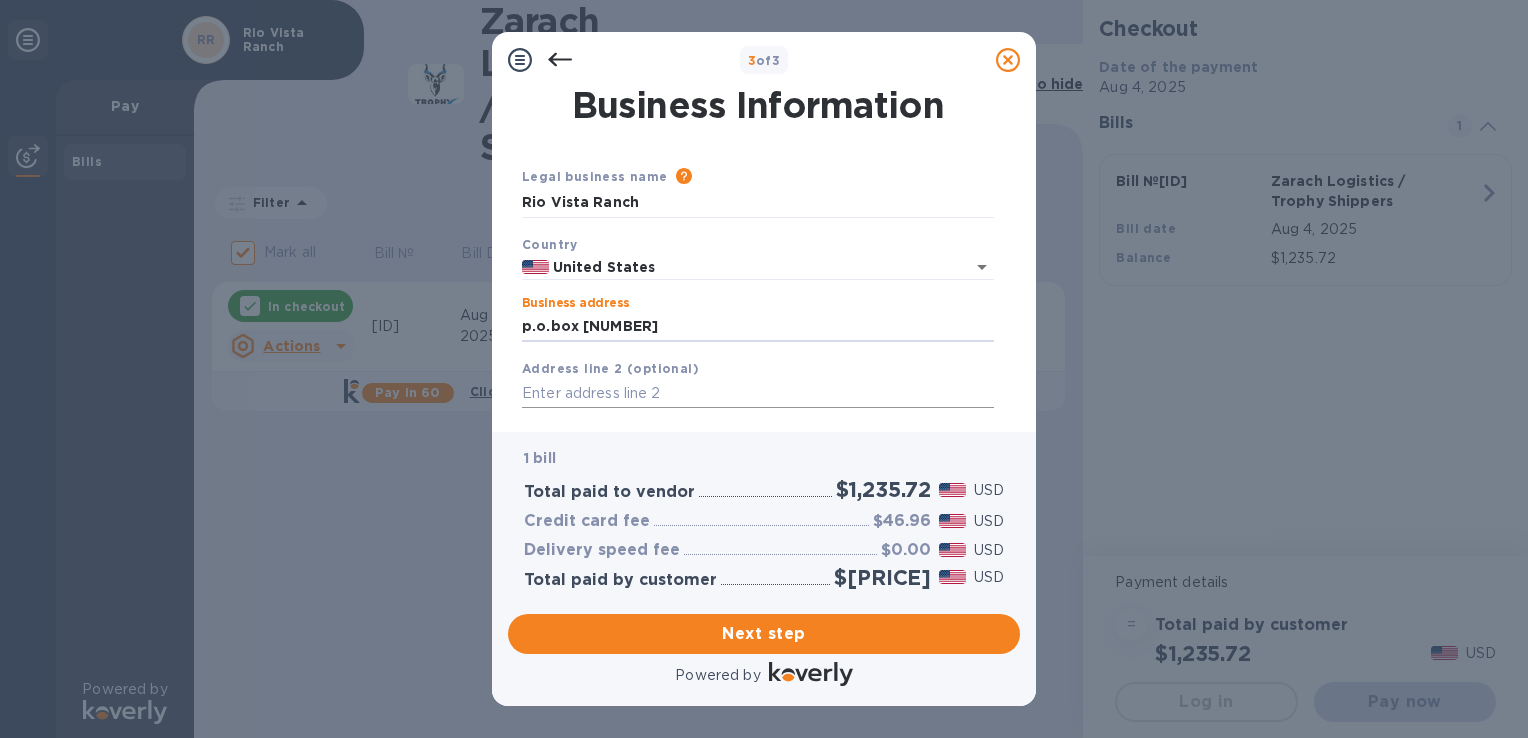 click at bounding box center [758, 394] 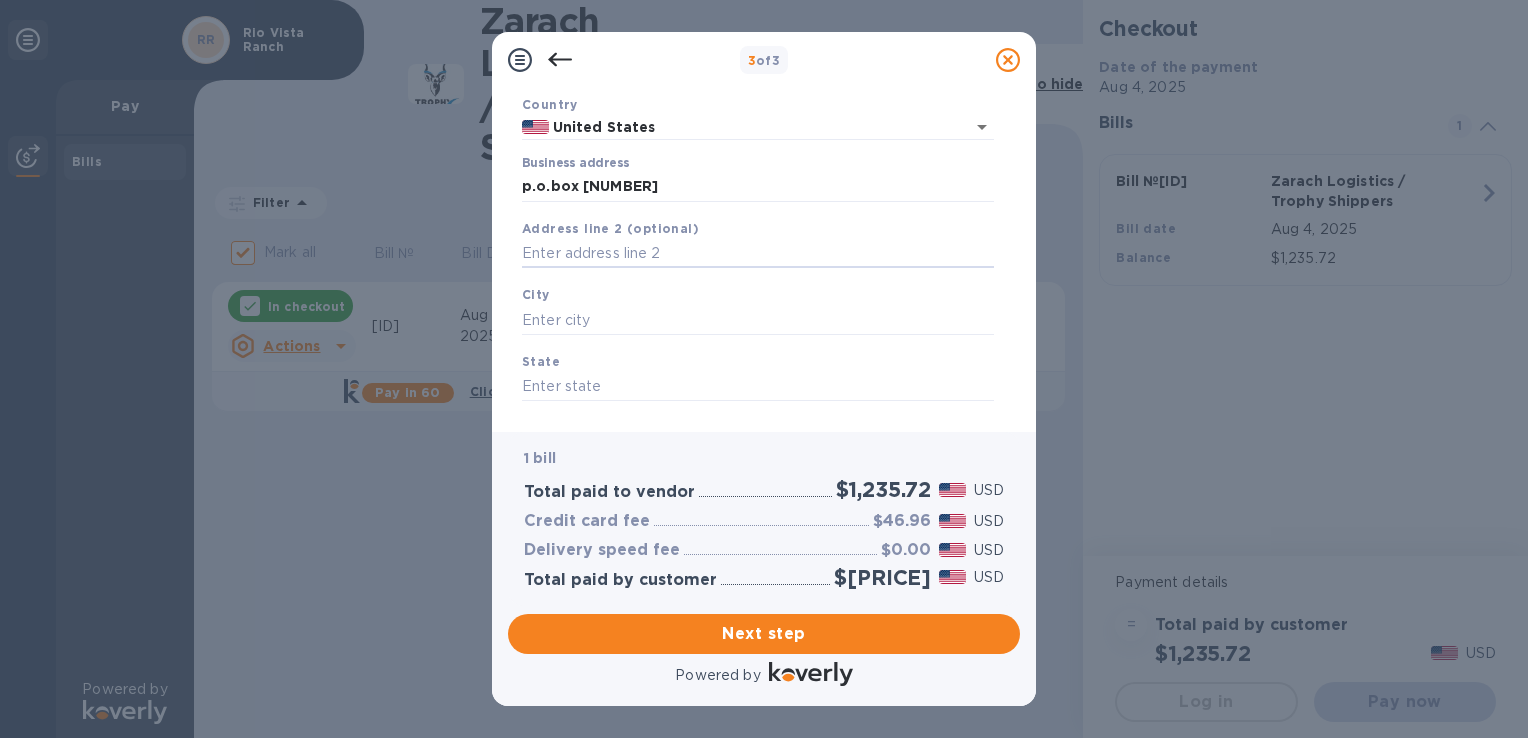 scroll, scrollTop: 143, scrollLeft: 0, axis: vertical 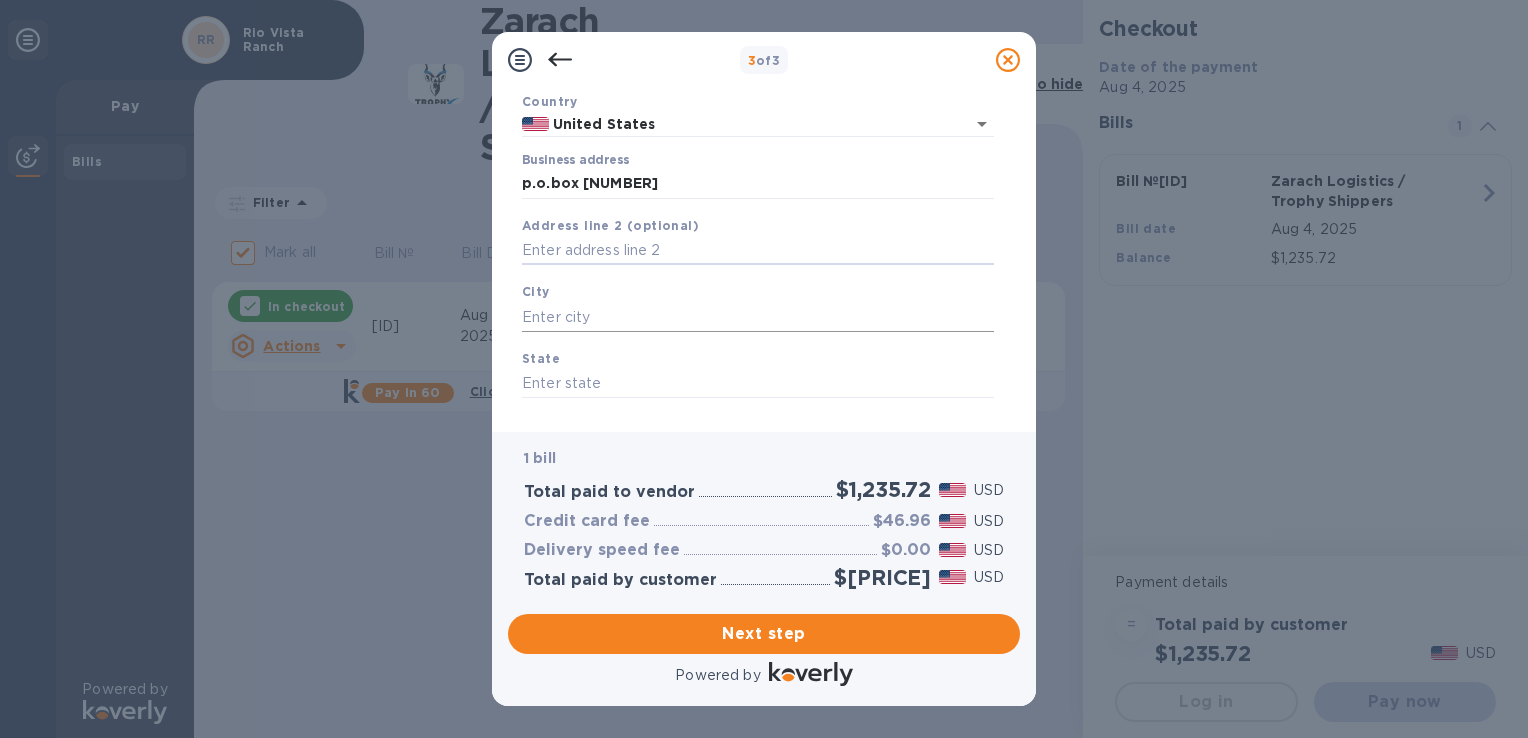 click at bounding box center (758, 317) 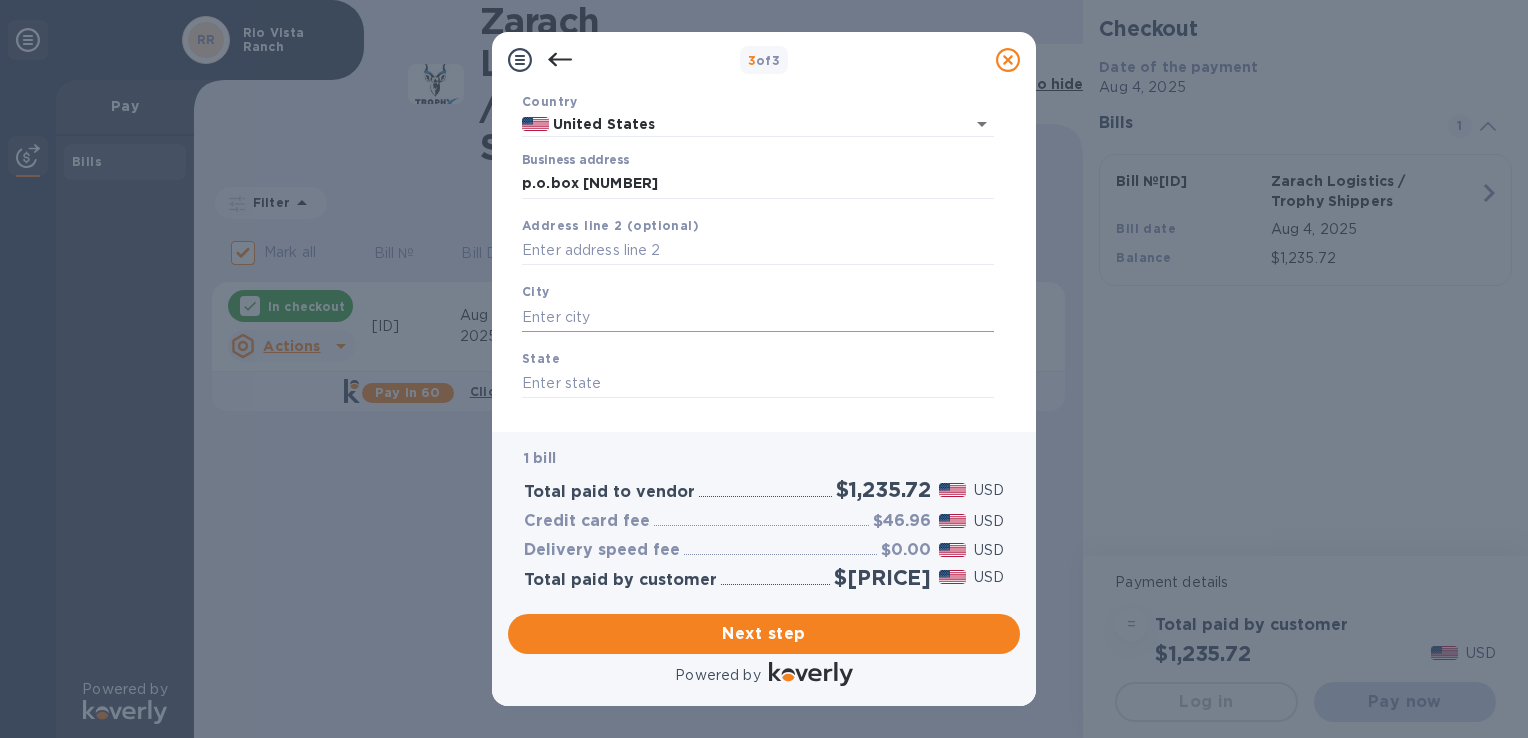 click at bounding box center [758, 317] 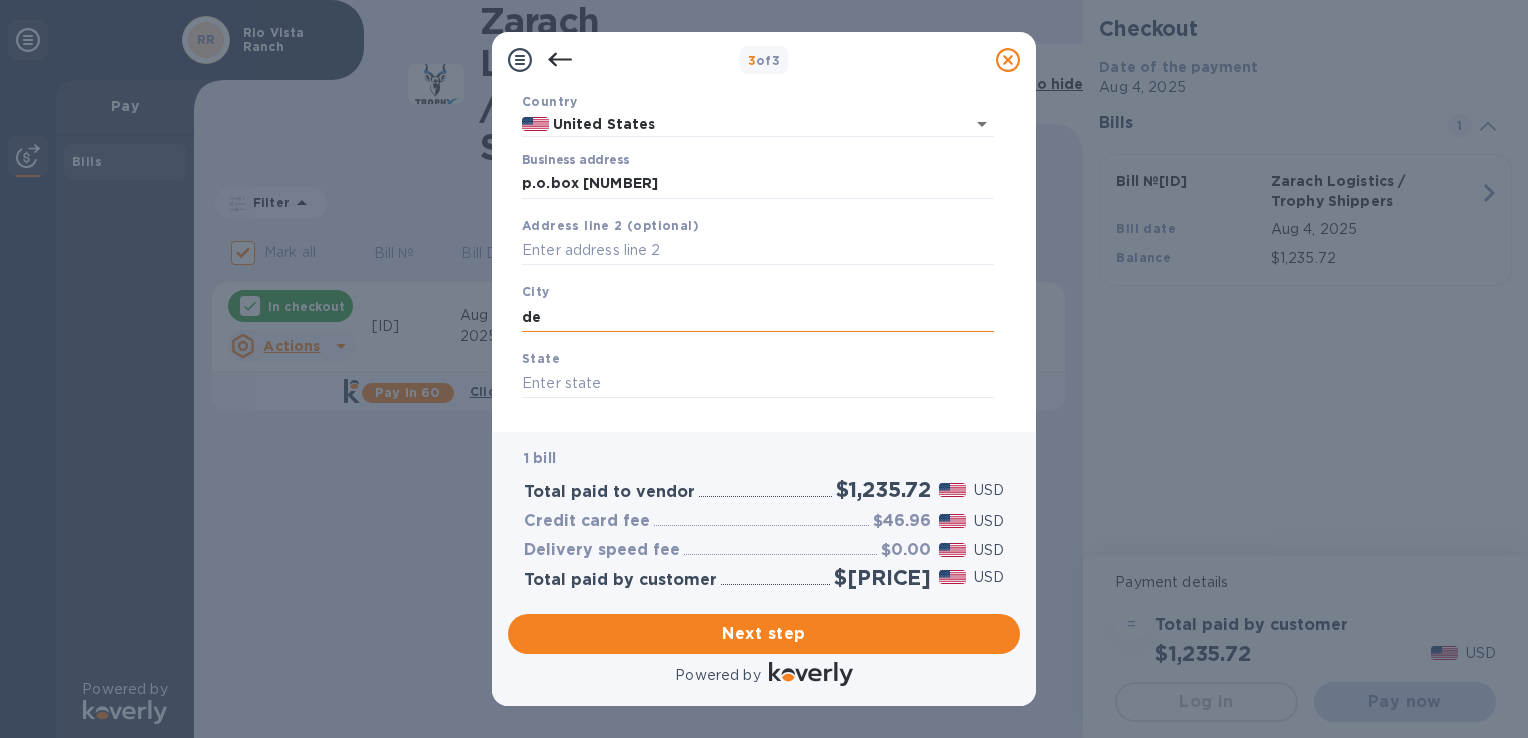 type on "d" 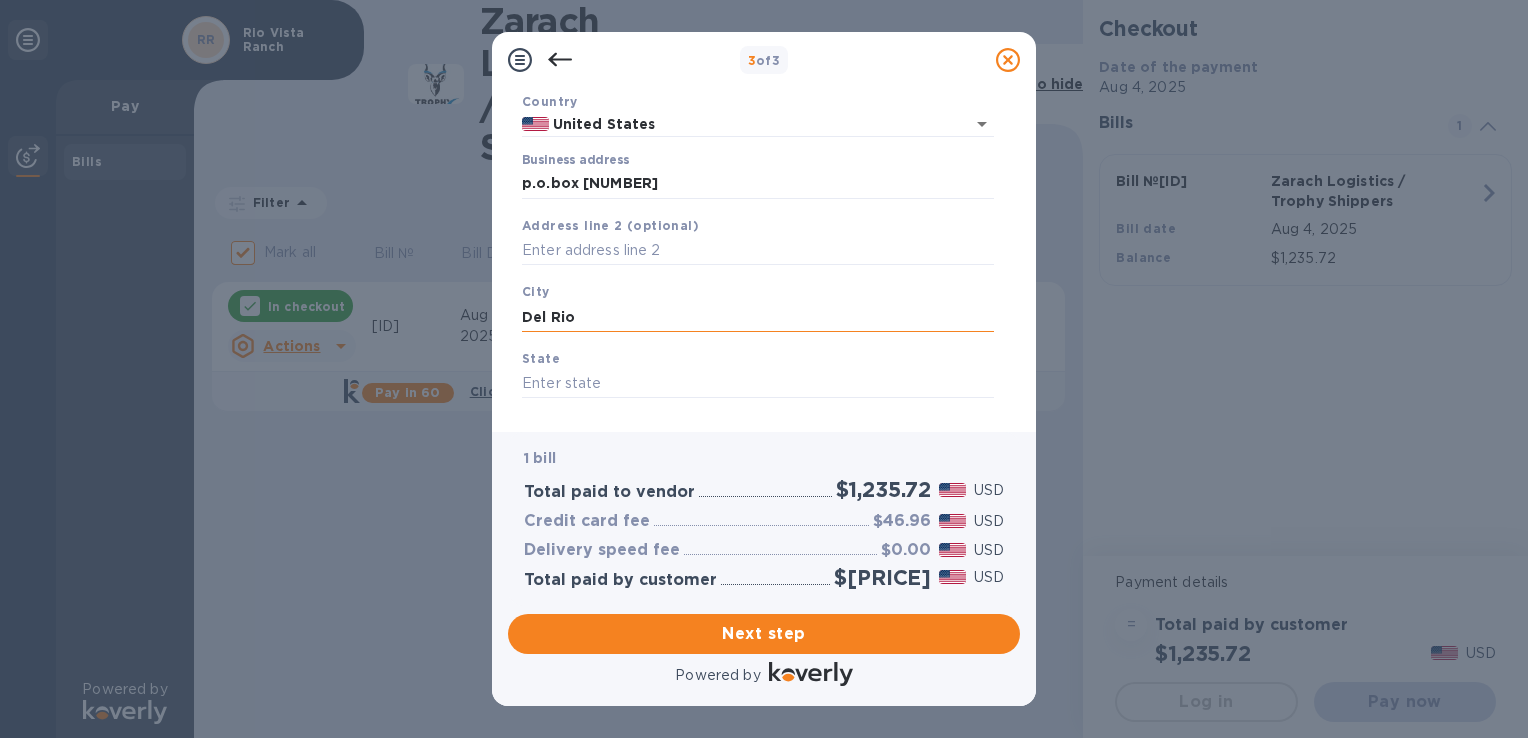 type on "Del Rio" 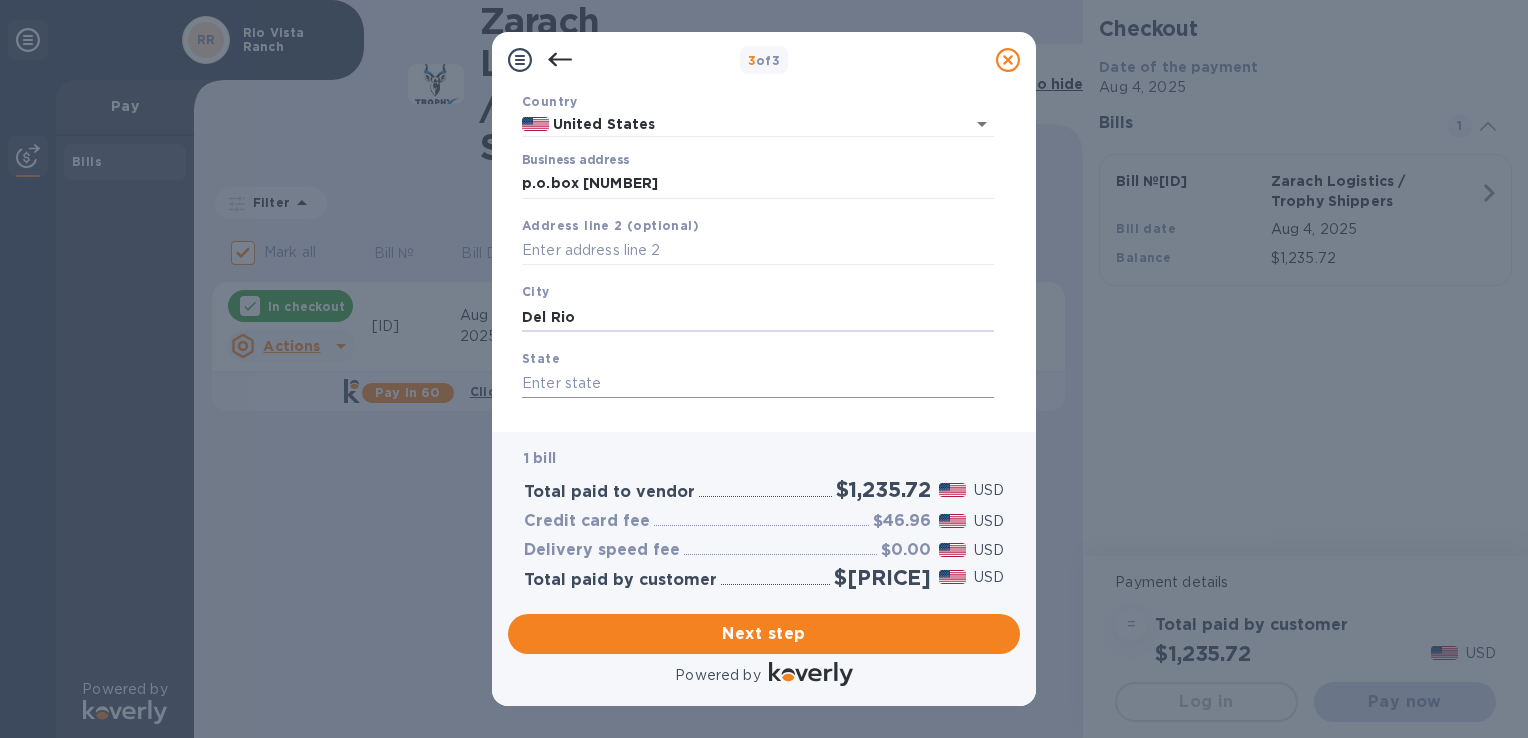 click at bounding box center [758, 384] 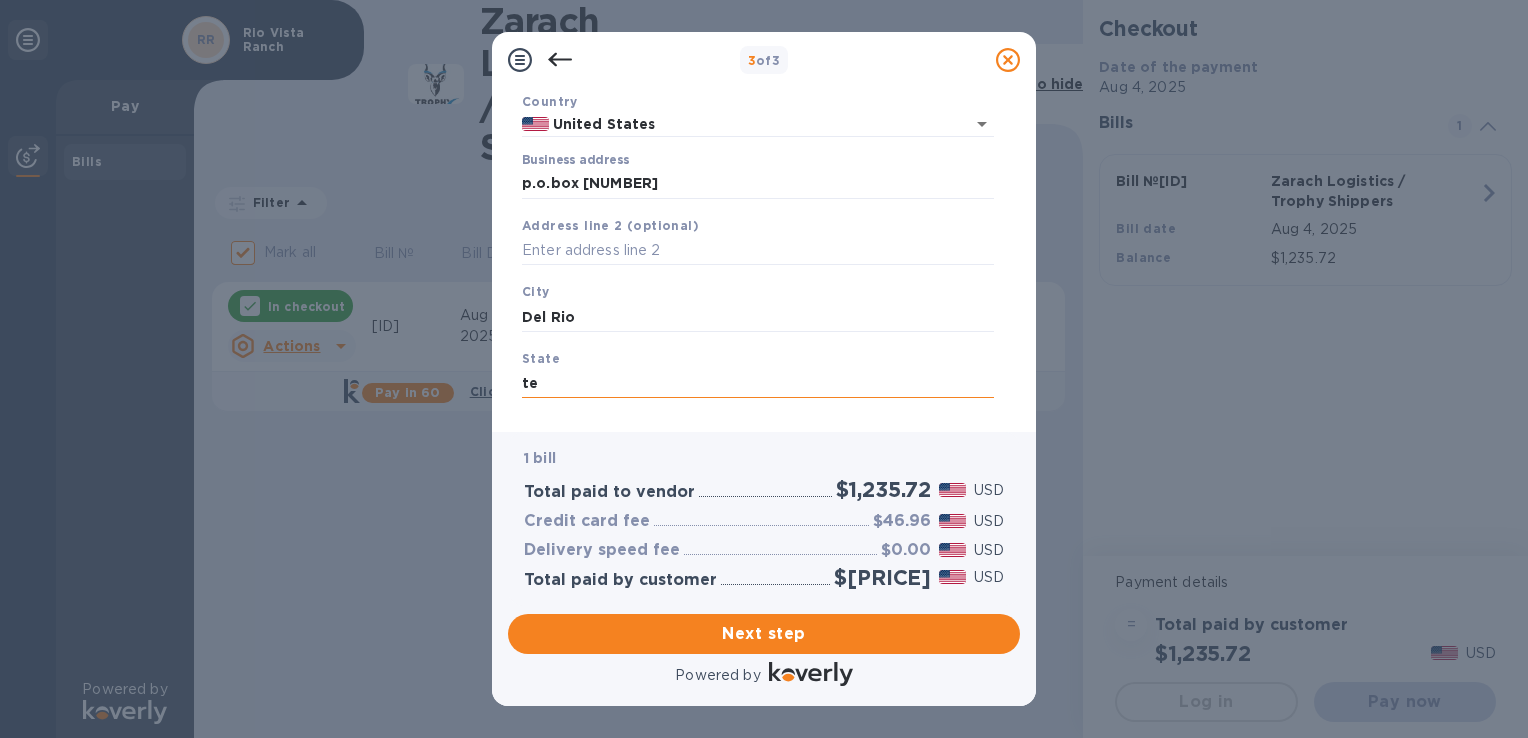 type on "t" 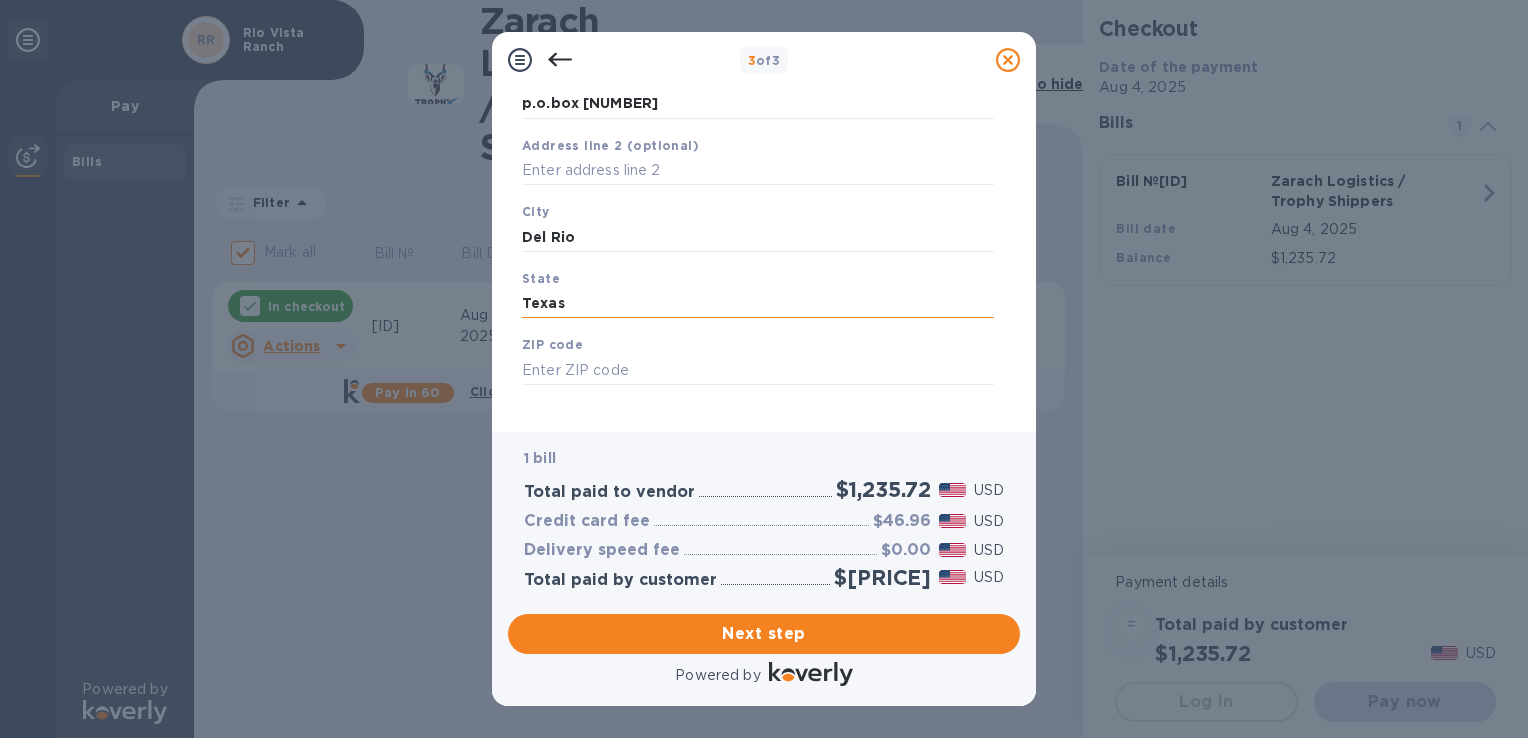 scroll, scrollTop: 242, scrollLeft: 0, axis: vertical 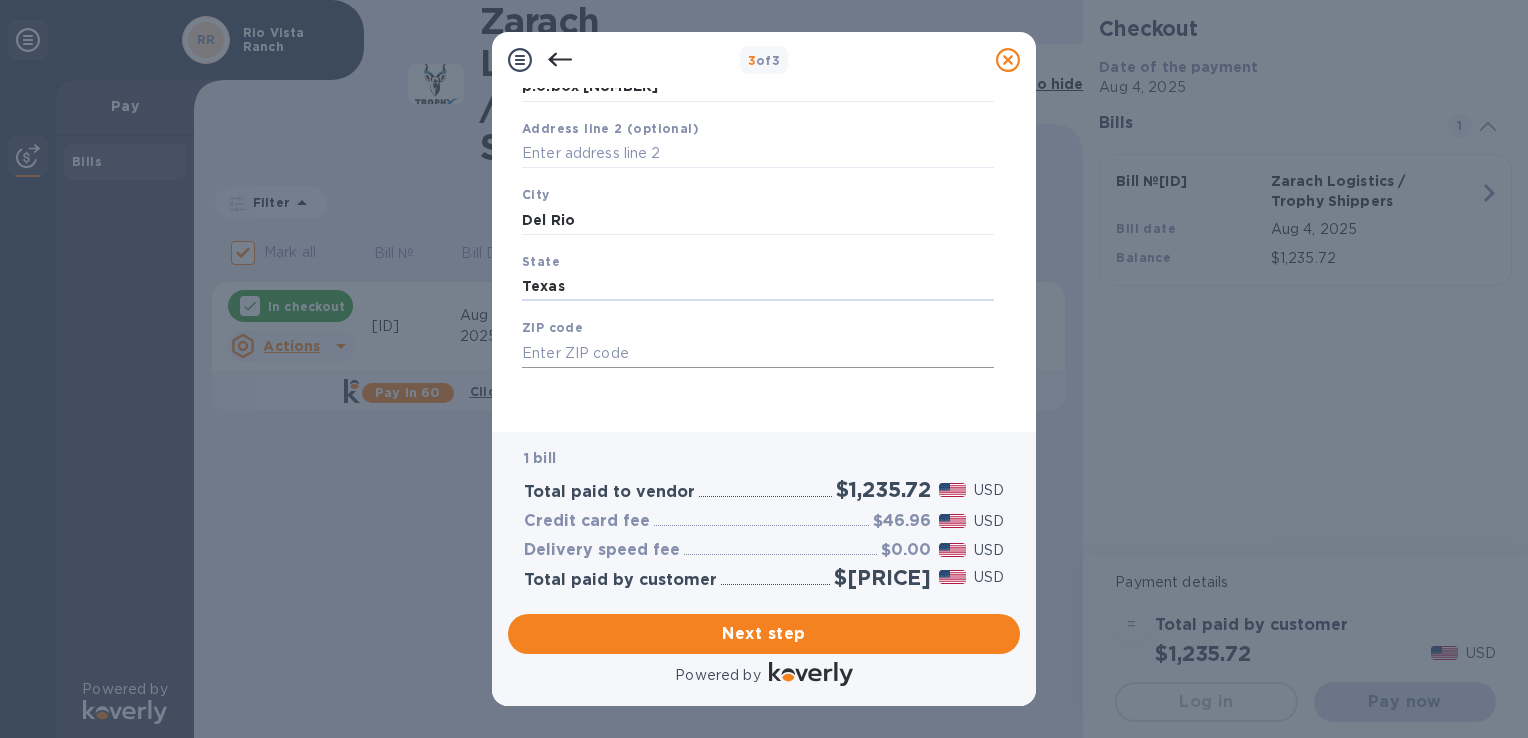 type on "Texas" 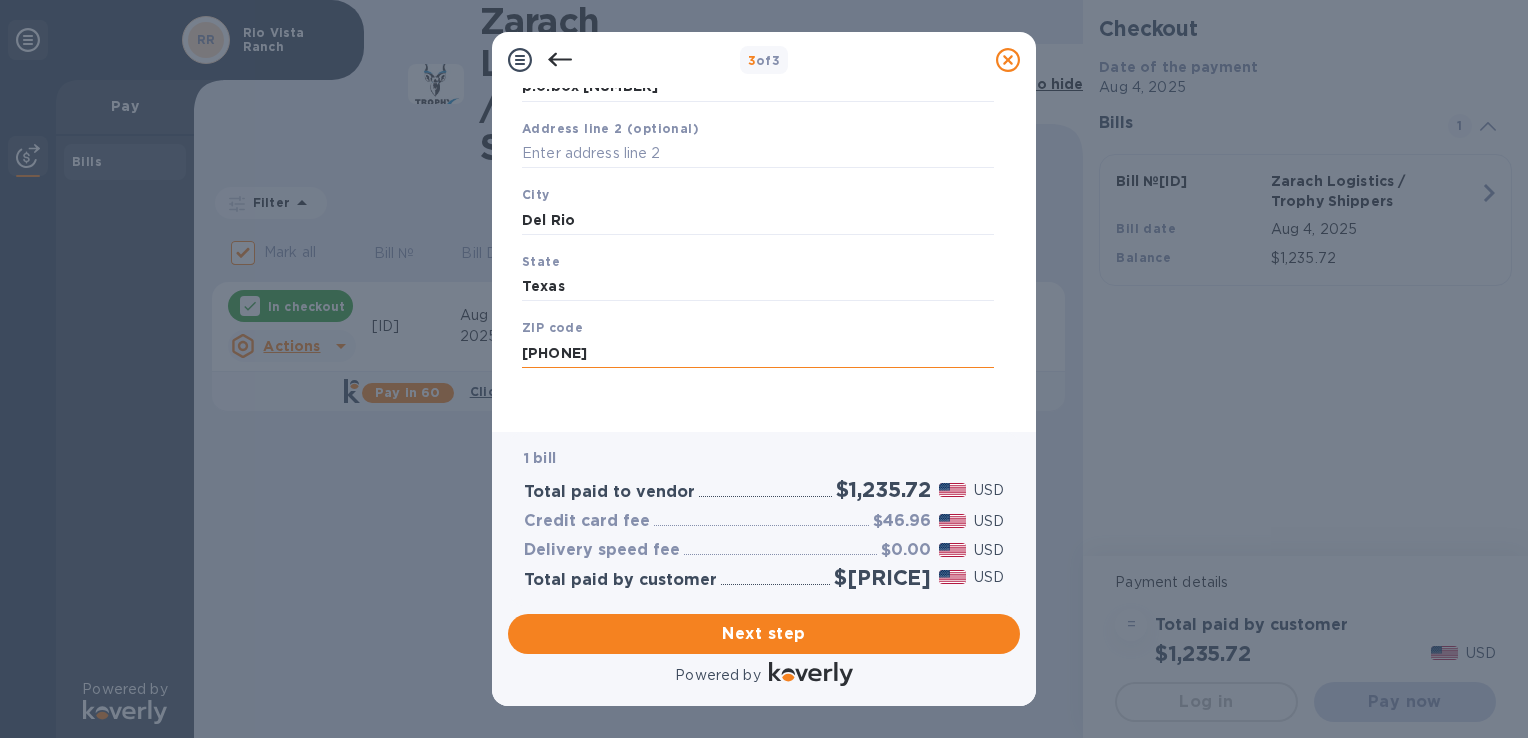 type on "[ZIP]" 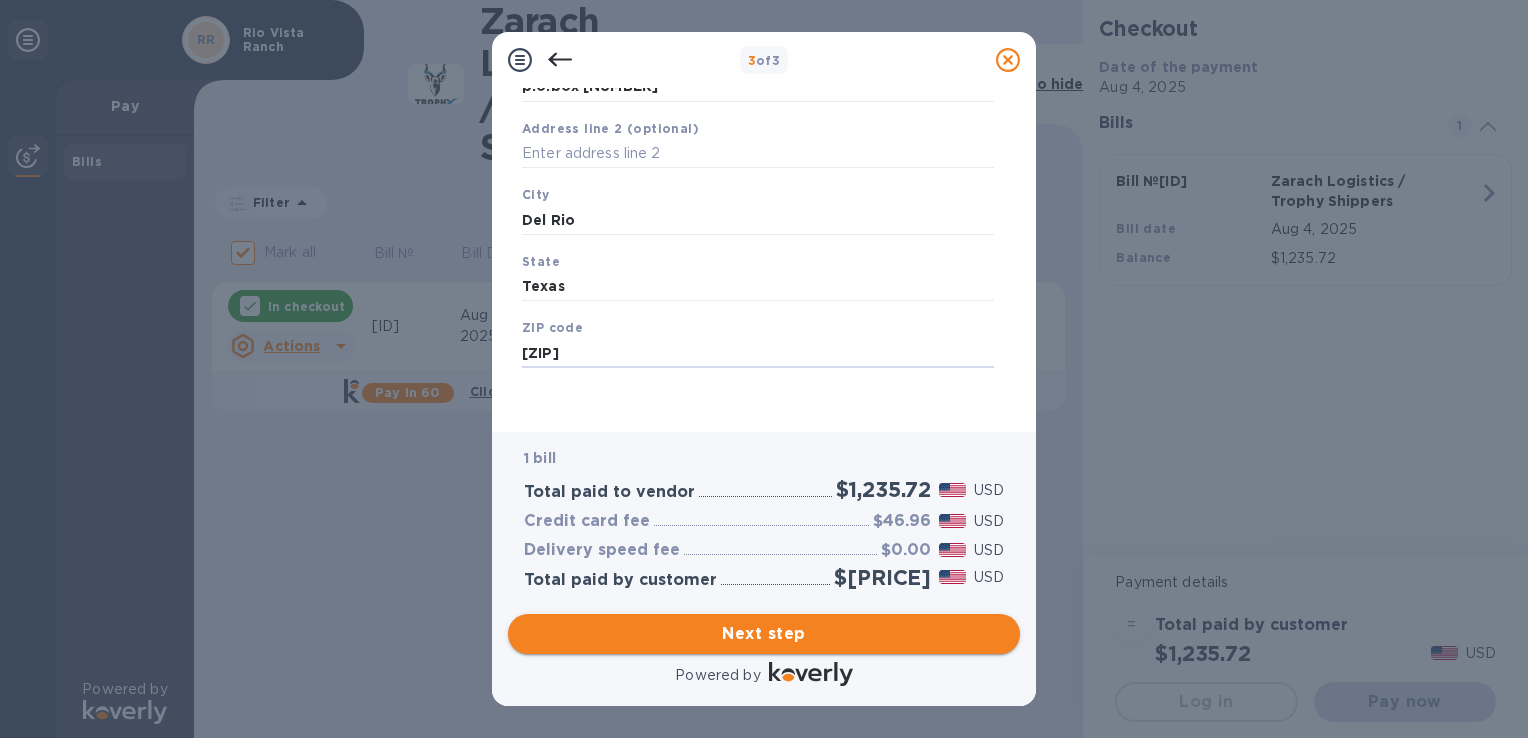 click on "Next step" at bounding box center (764, 634) 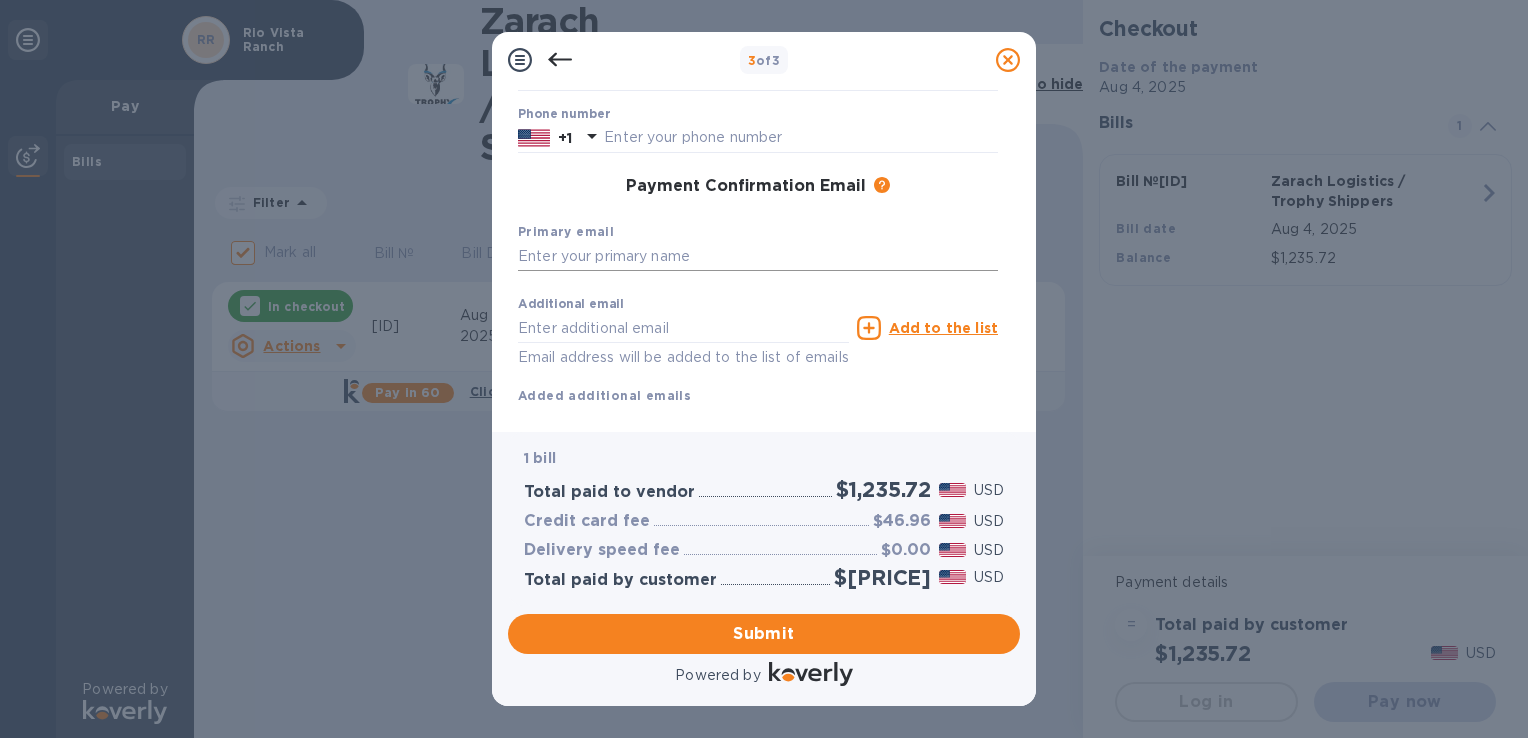 click at bounding box center [758, 257] 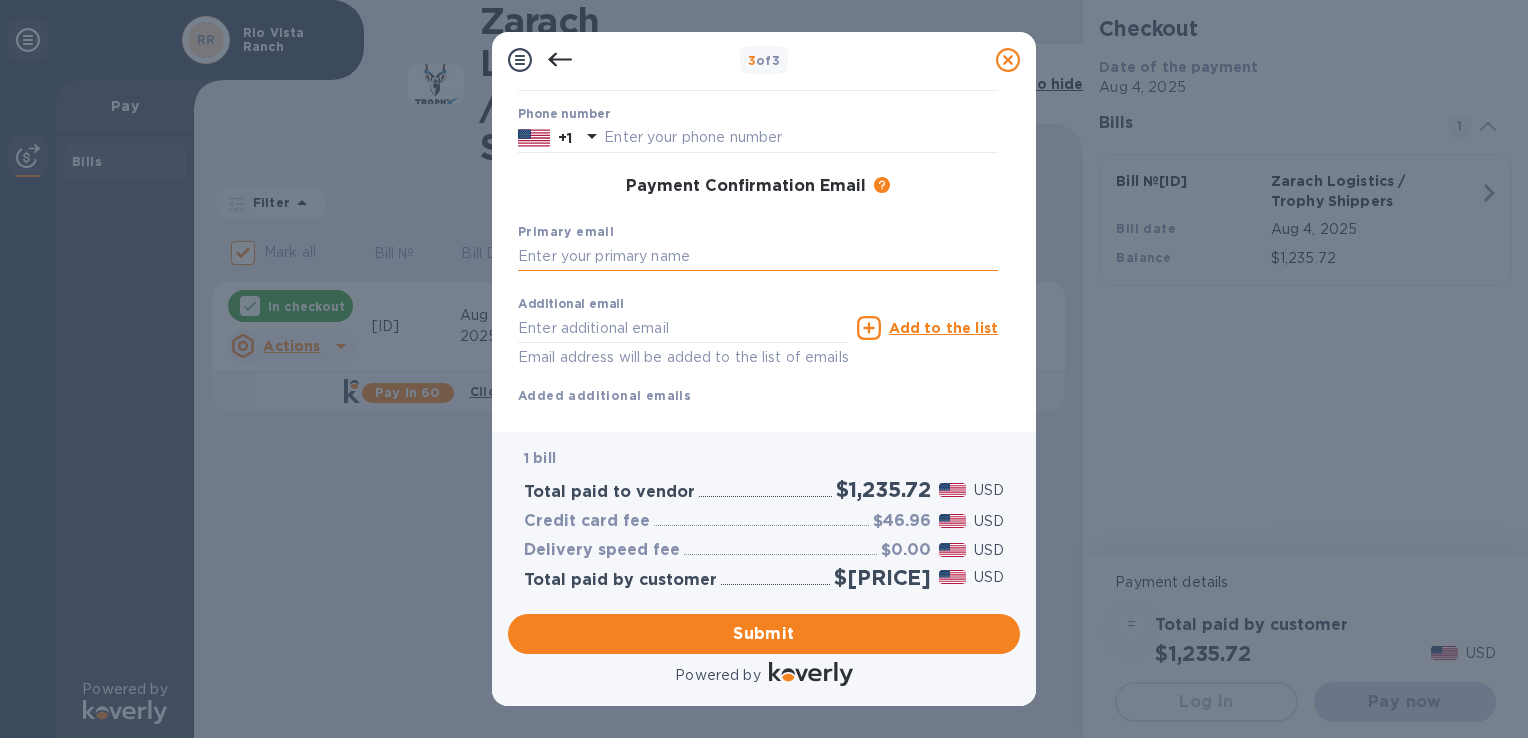 type on "[LAST].[LAST]@[EMAIL]" 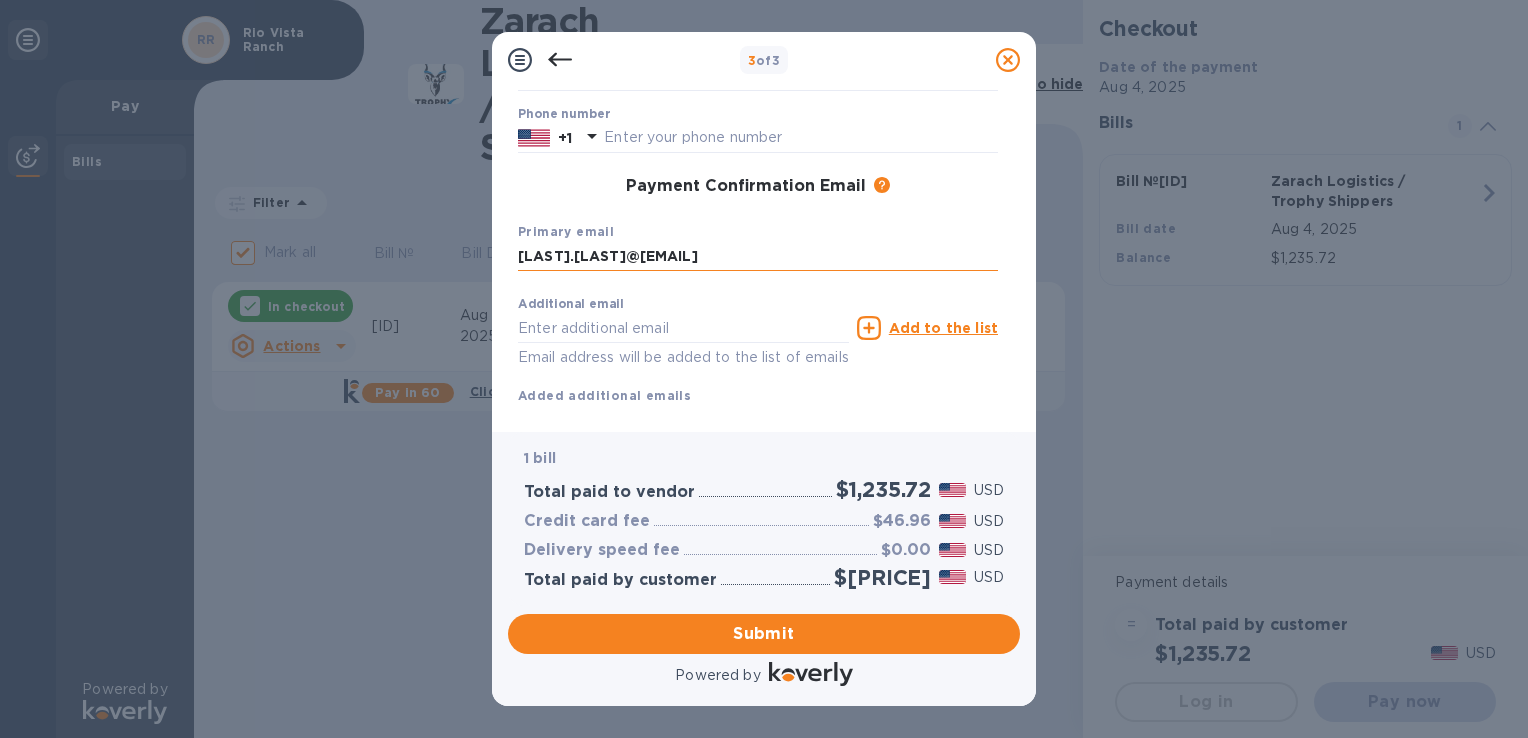 type on "[FIRST]" 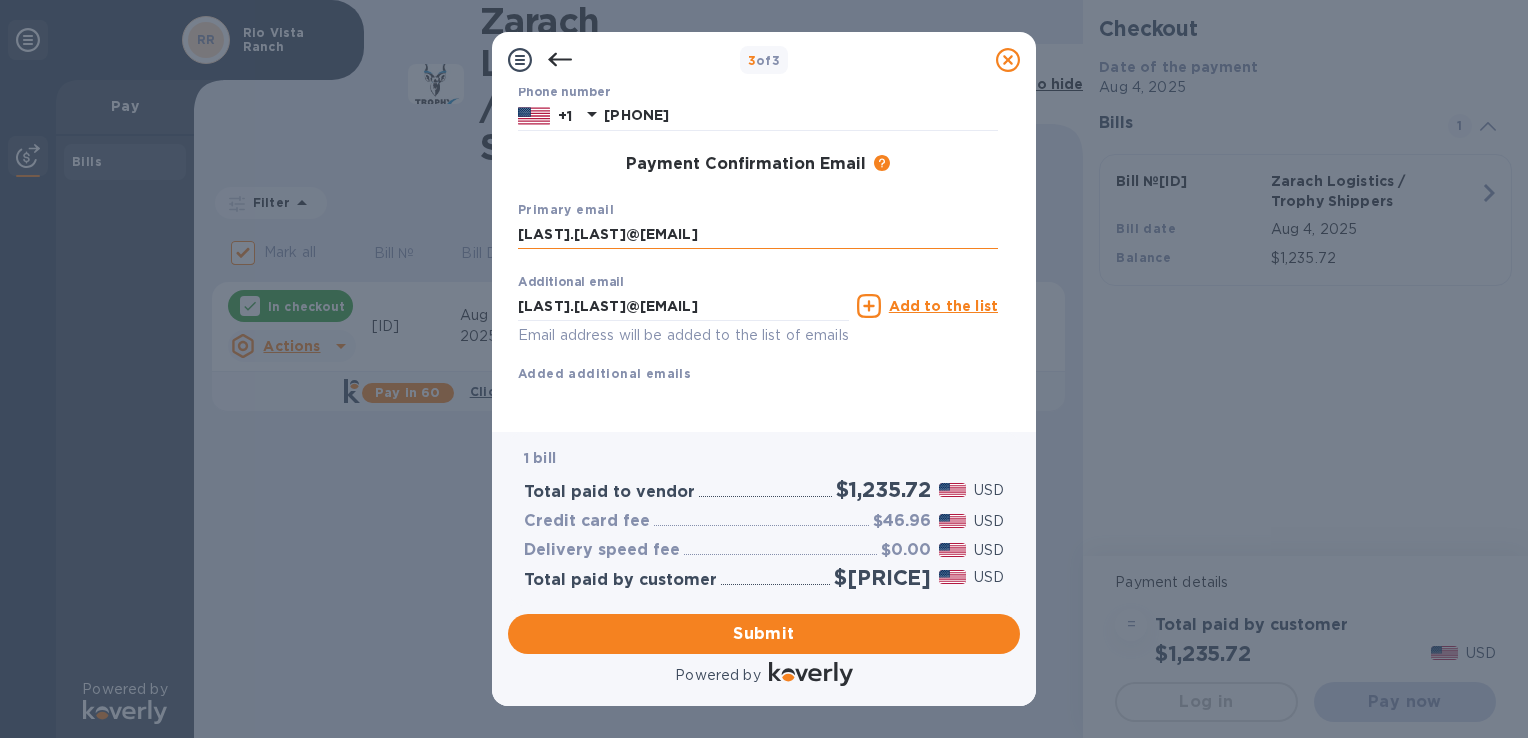 scroll, scrollTop: 288, scrollLeft: 0, axis: vertical 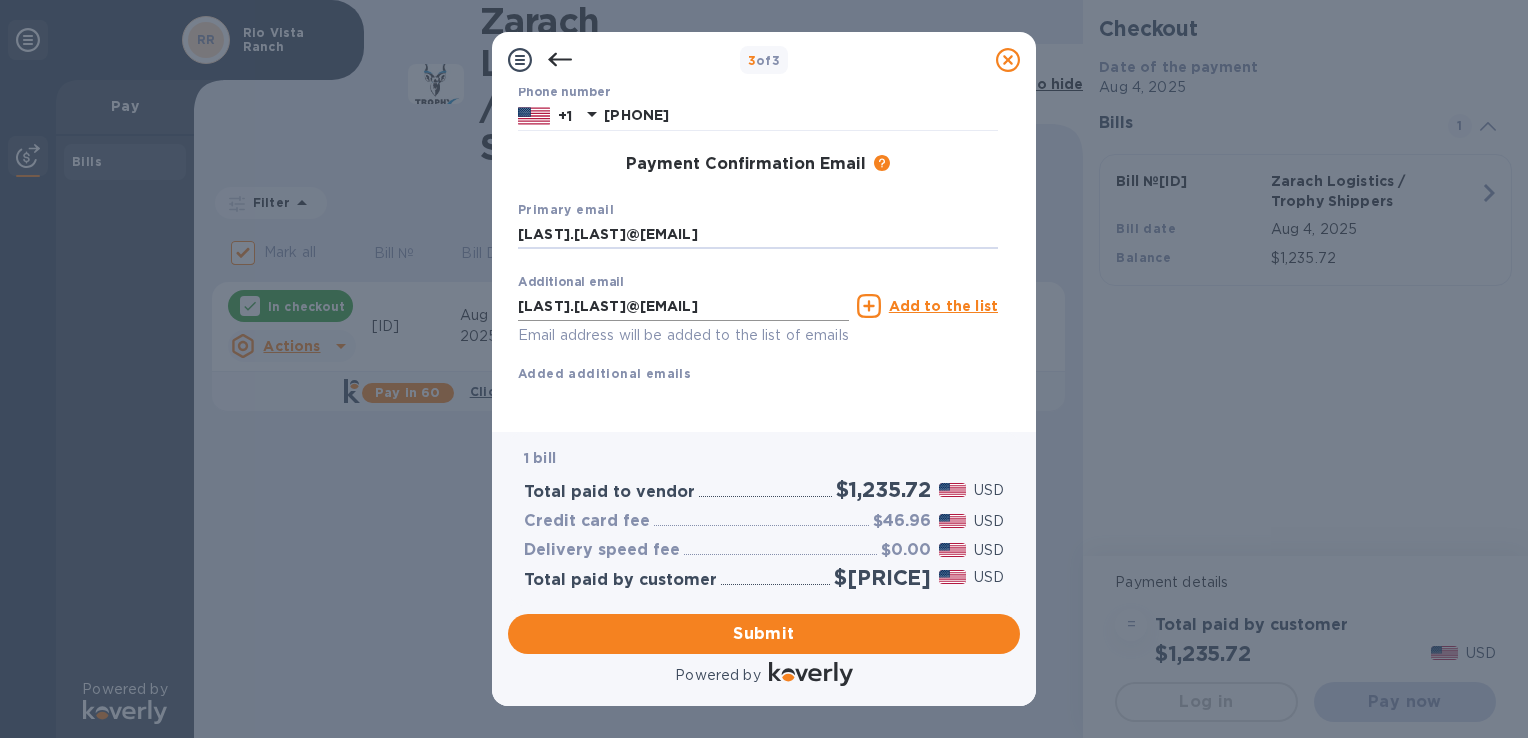 click on "[LAST].[LAST]@[EMAIL]" at bounding box center (683, 306) 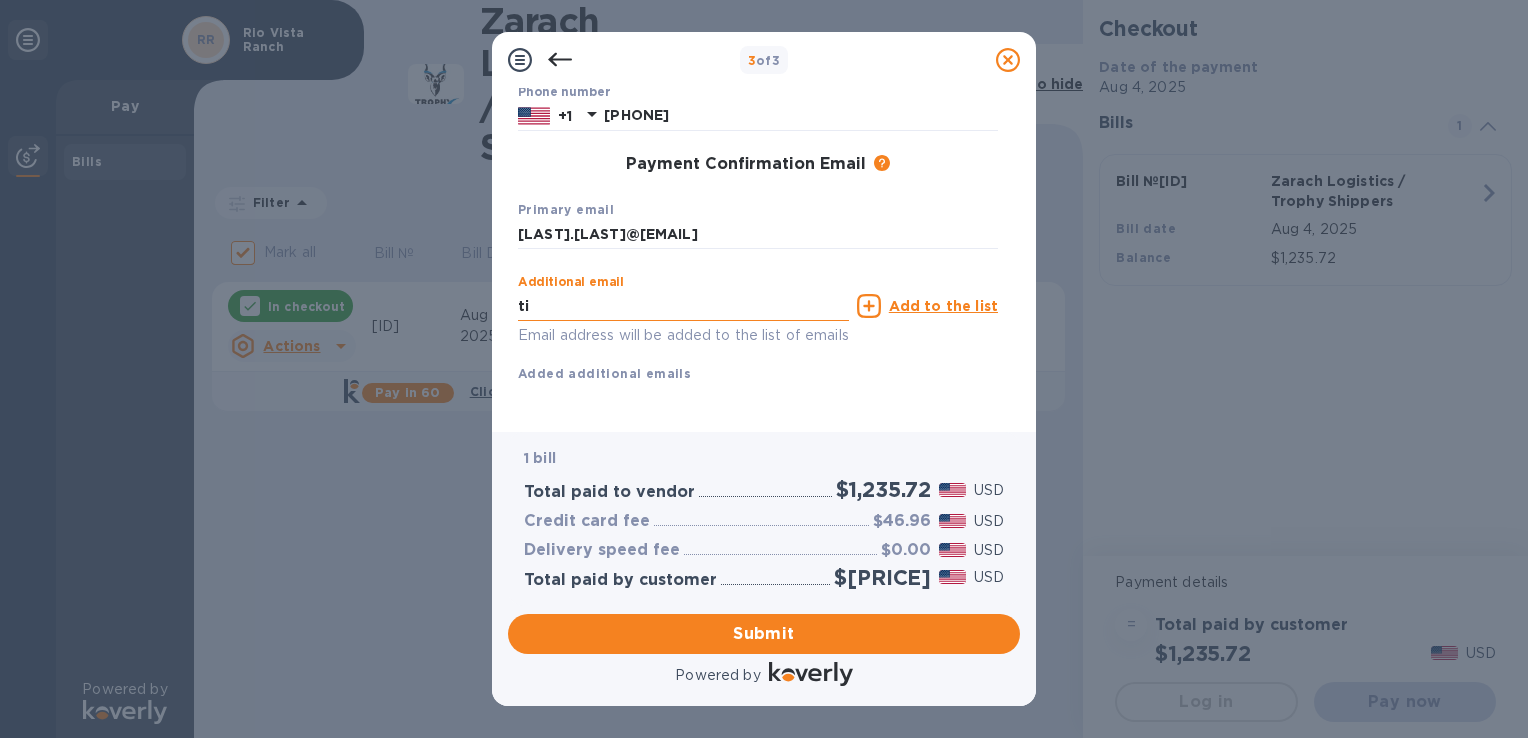 type on "t" 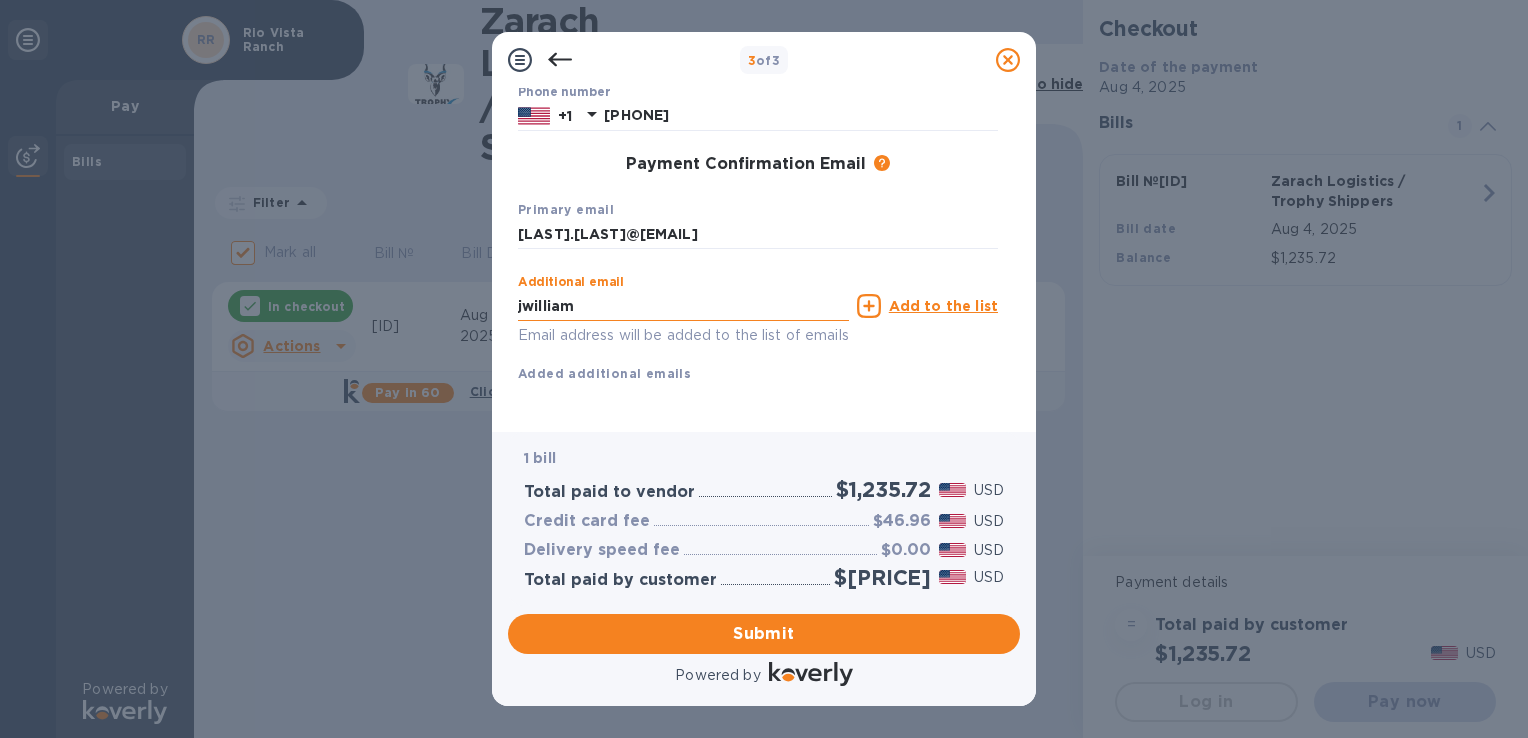 type on "[EMAIL]" 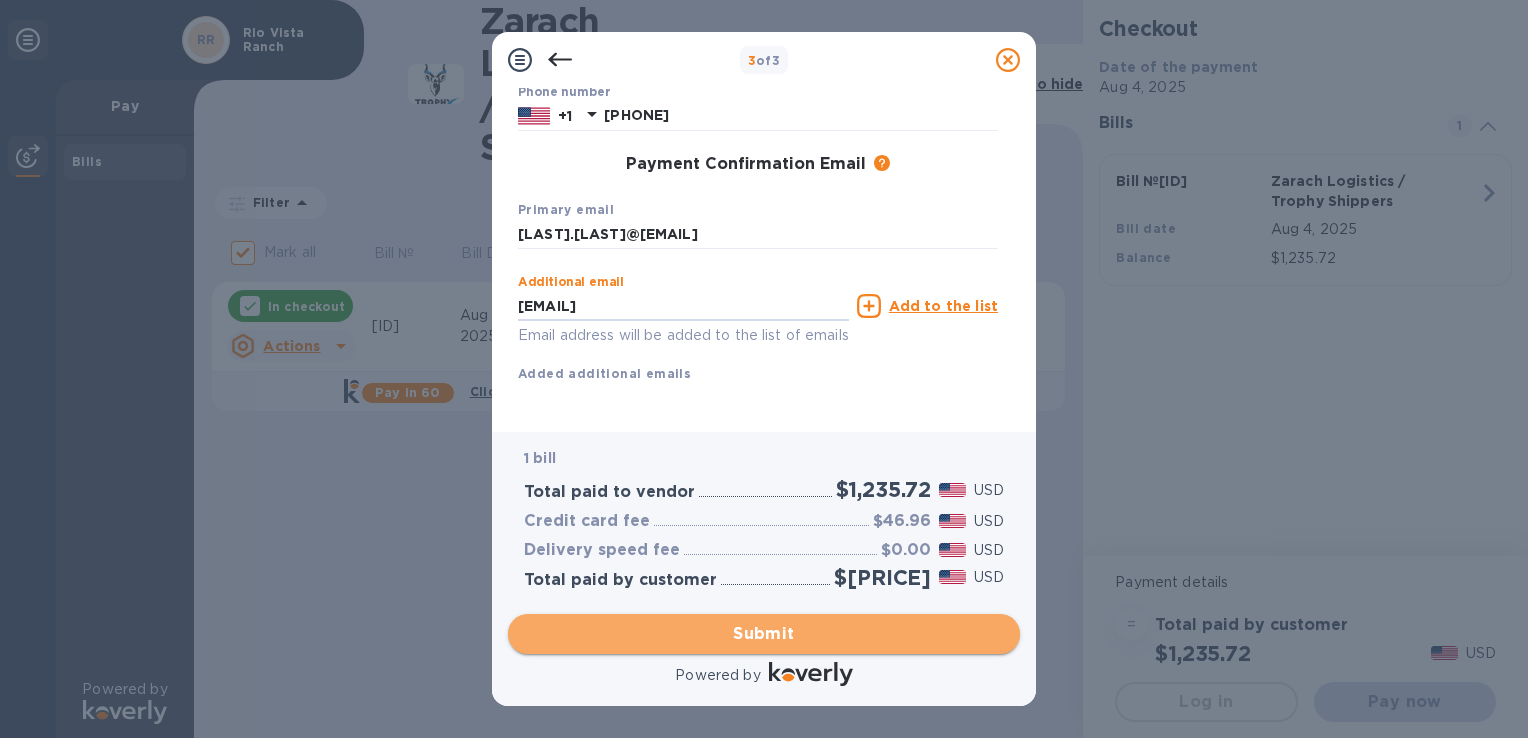 click on "Submit" at bounding box center (764, 634) 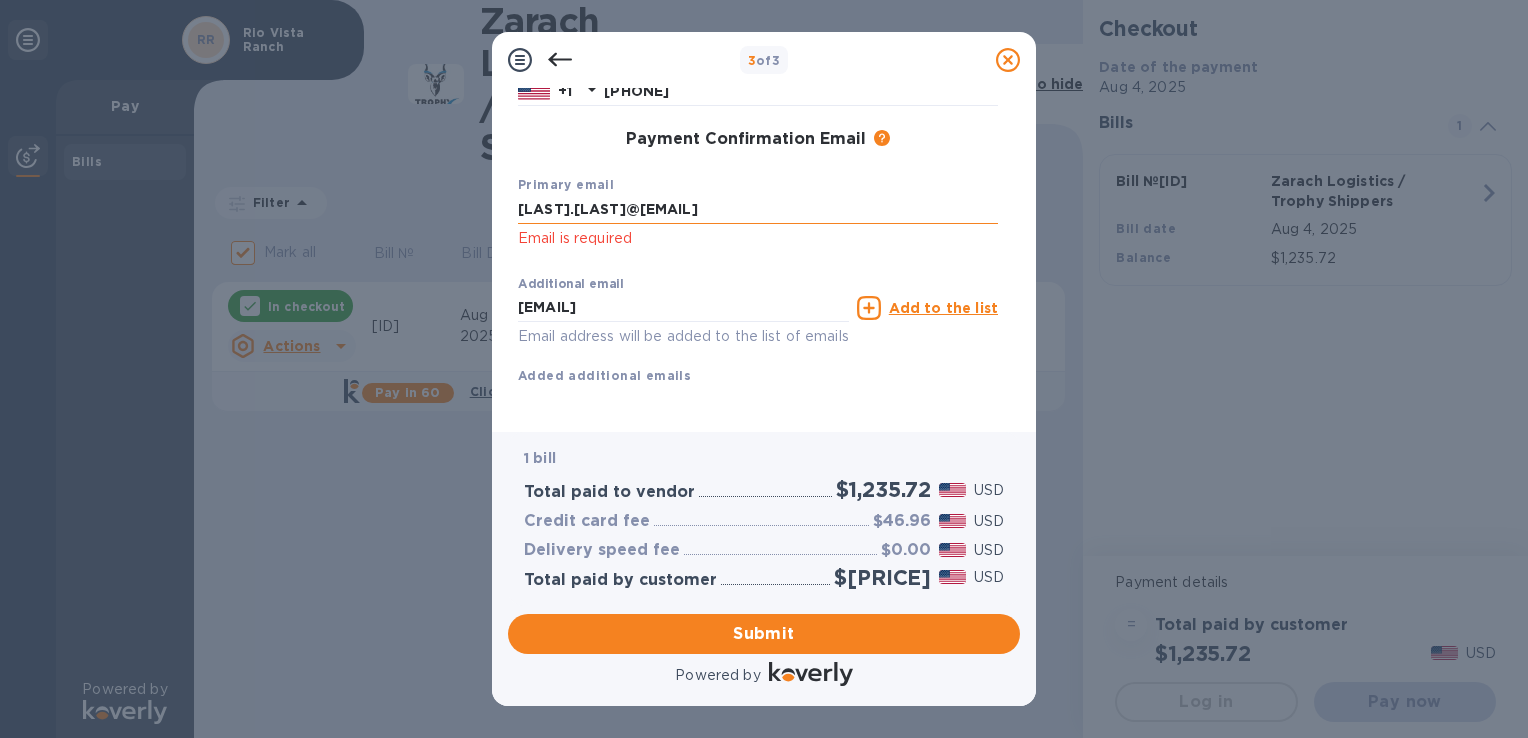 click on "[LAST].[LAST]@[EMAIL]" at bounding box center [758, 210] 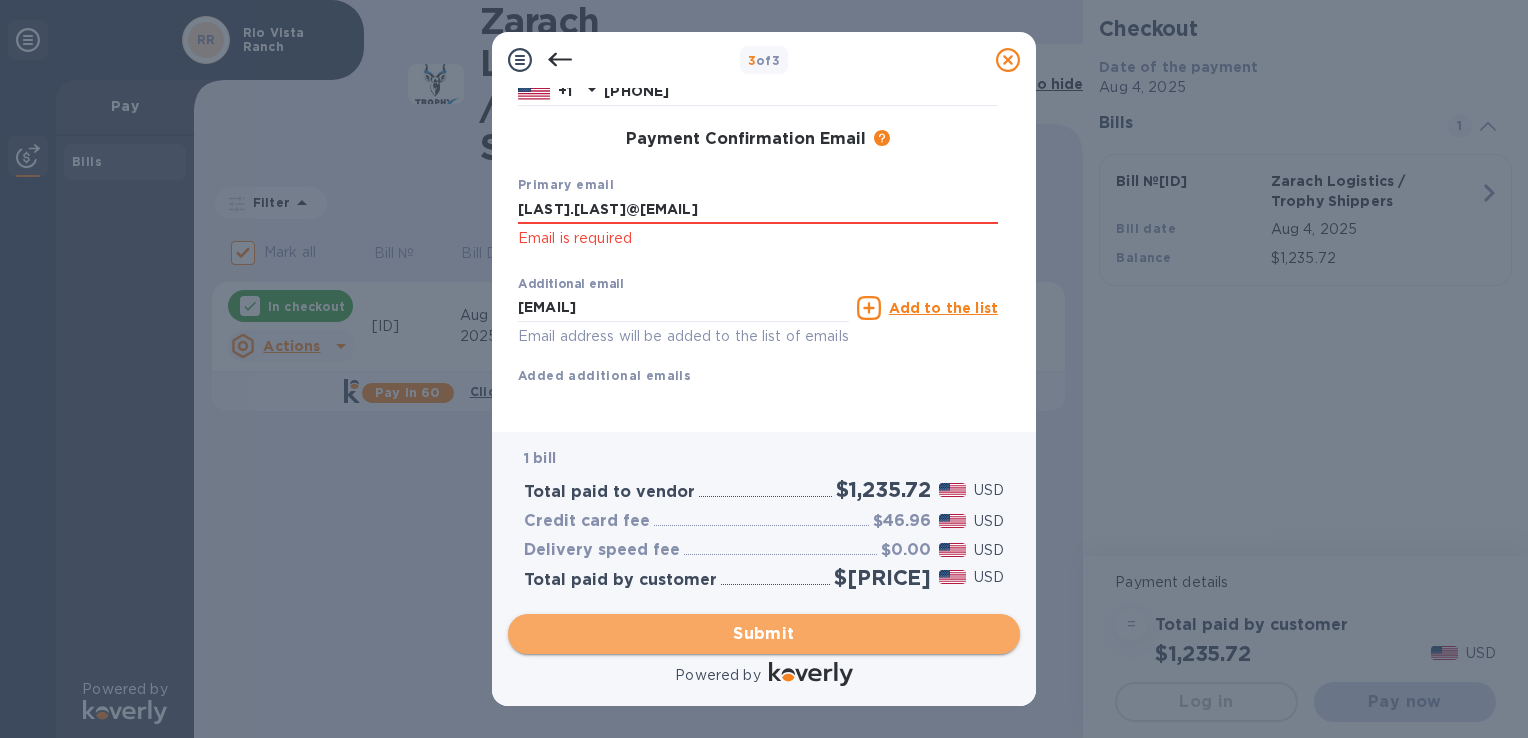 click on "Submit" at bounding box center (764, 634) 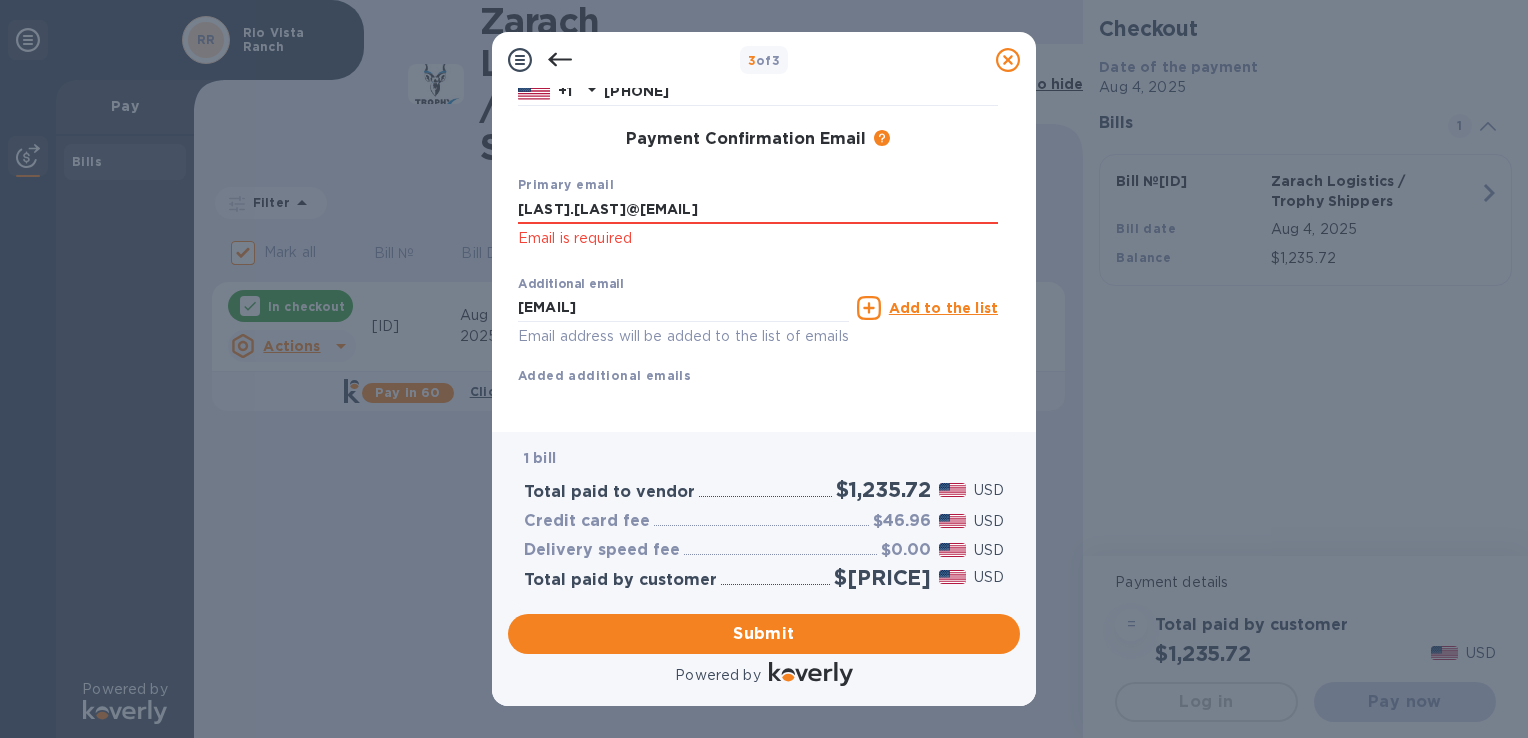click on "Add to the list" at bounding box center [927, 308] 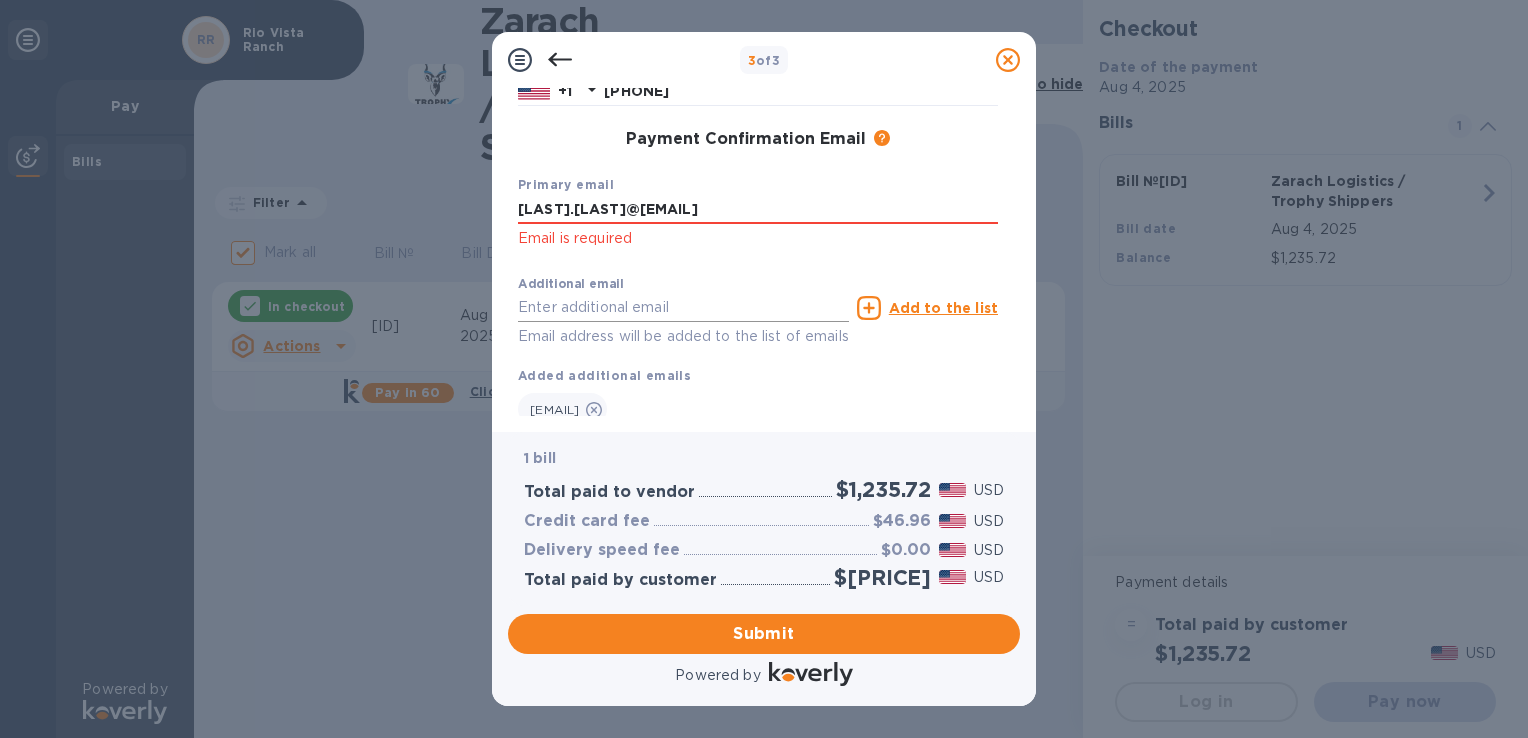 click at bounding box center [683, 308] 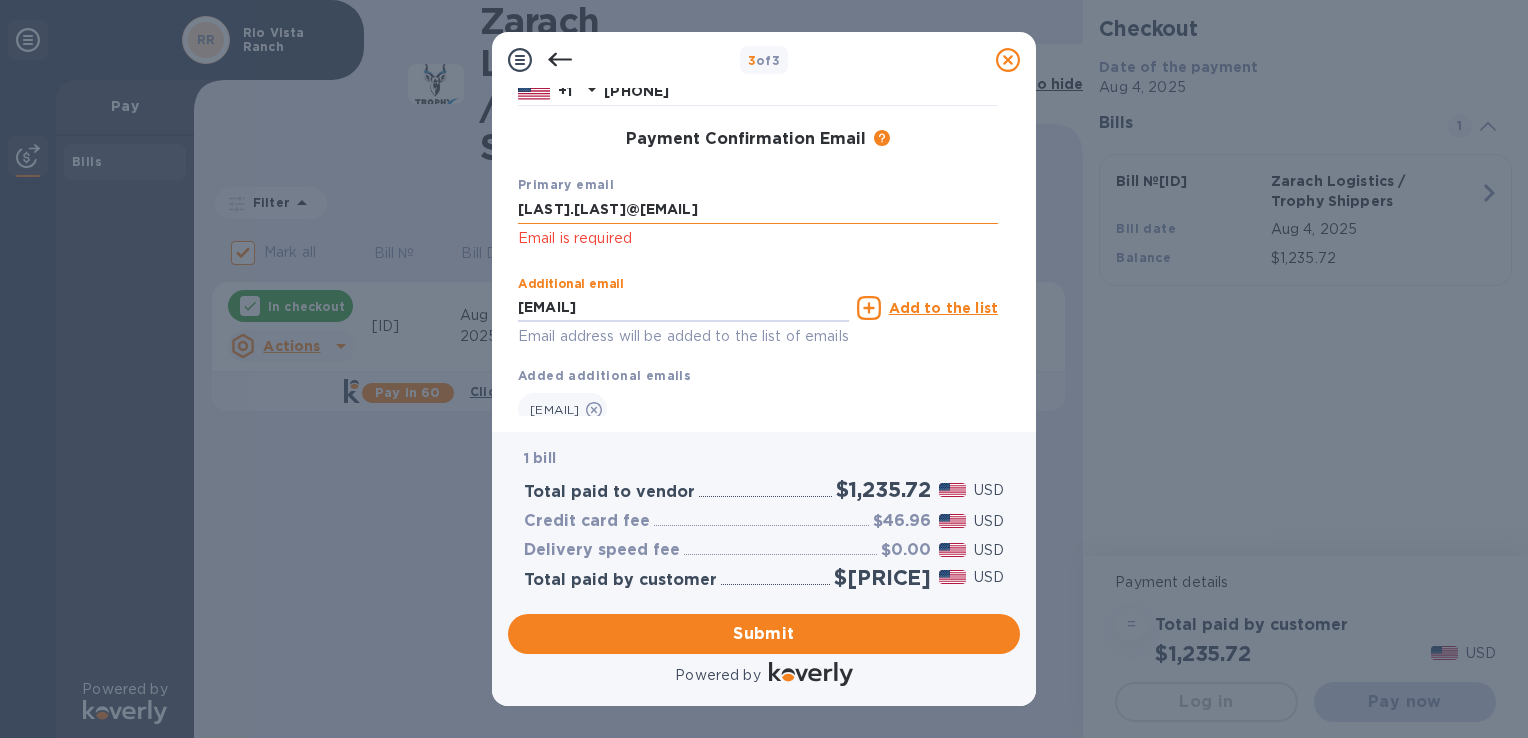 type on "[EMAIL]" 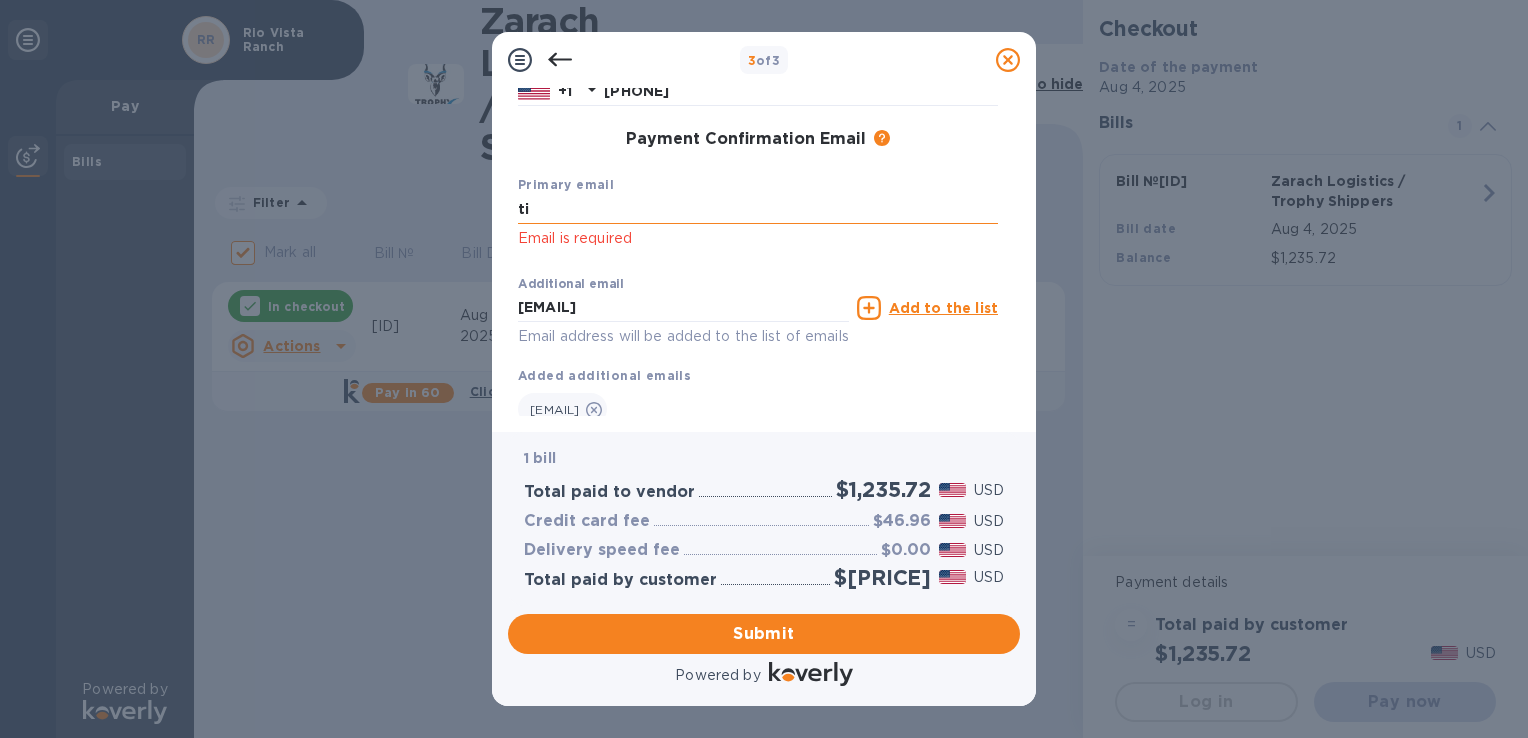 type on "t" 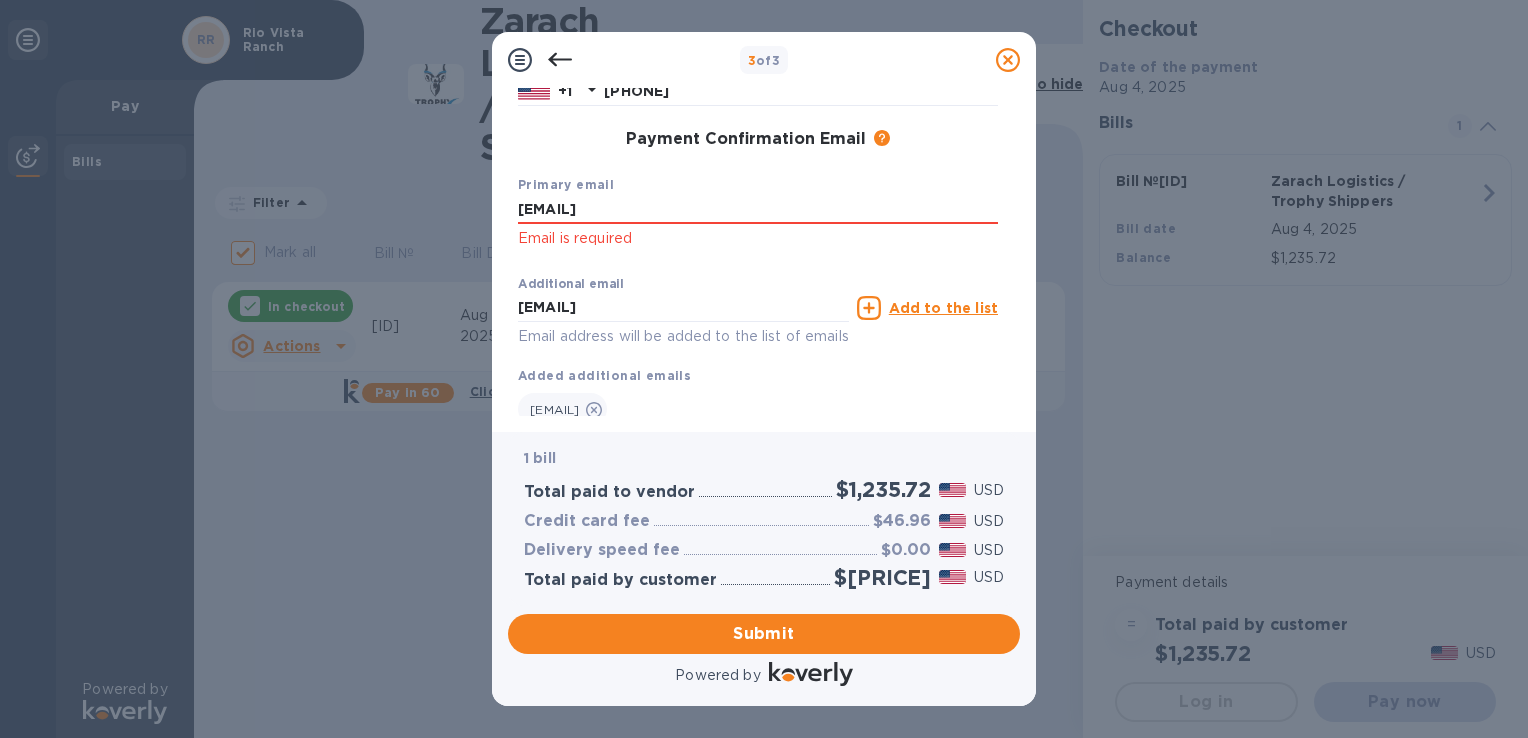 type on "[EMAIL]" 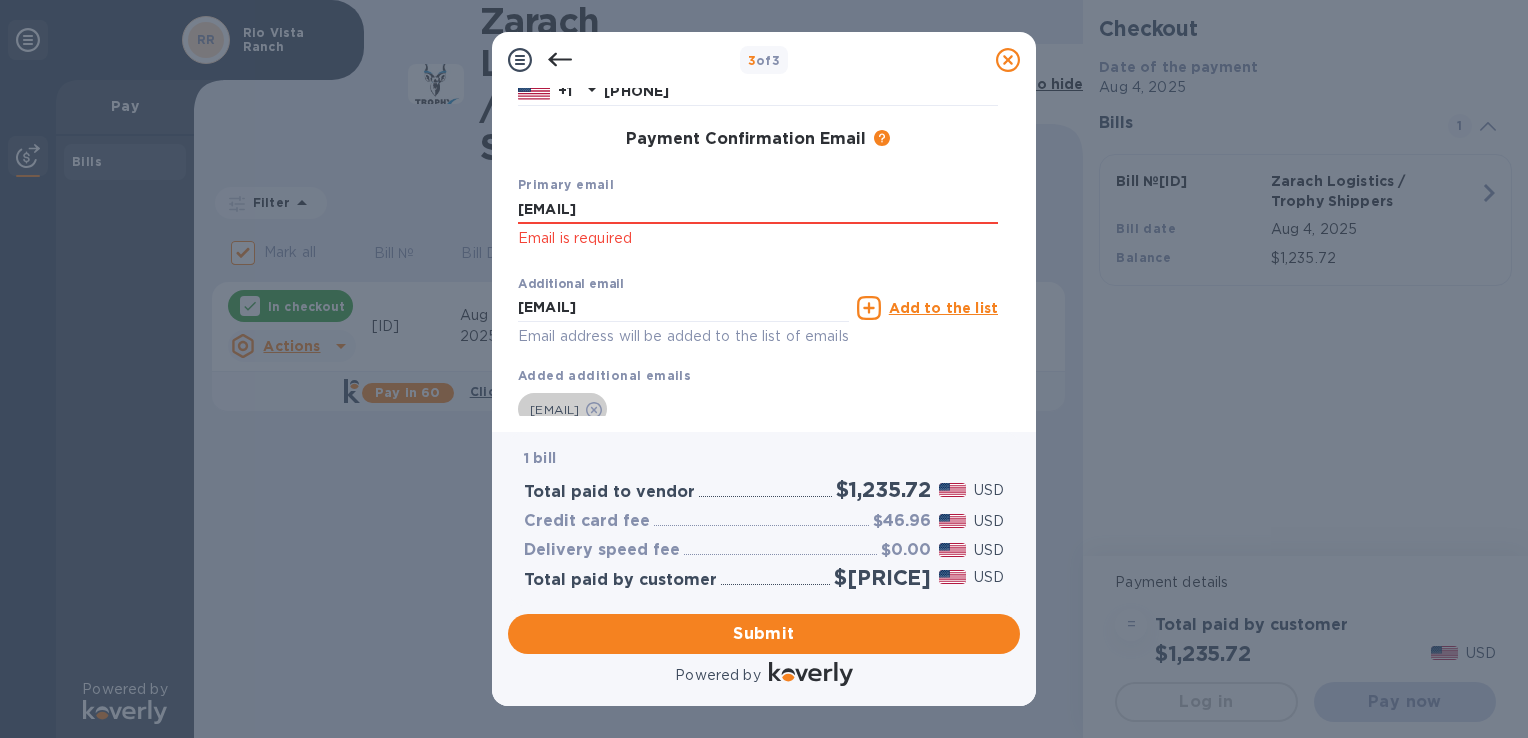 click 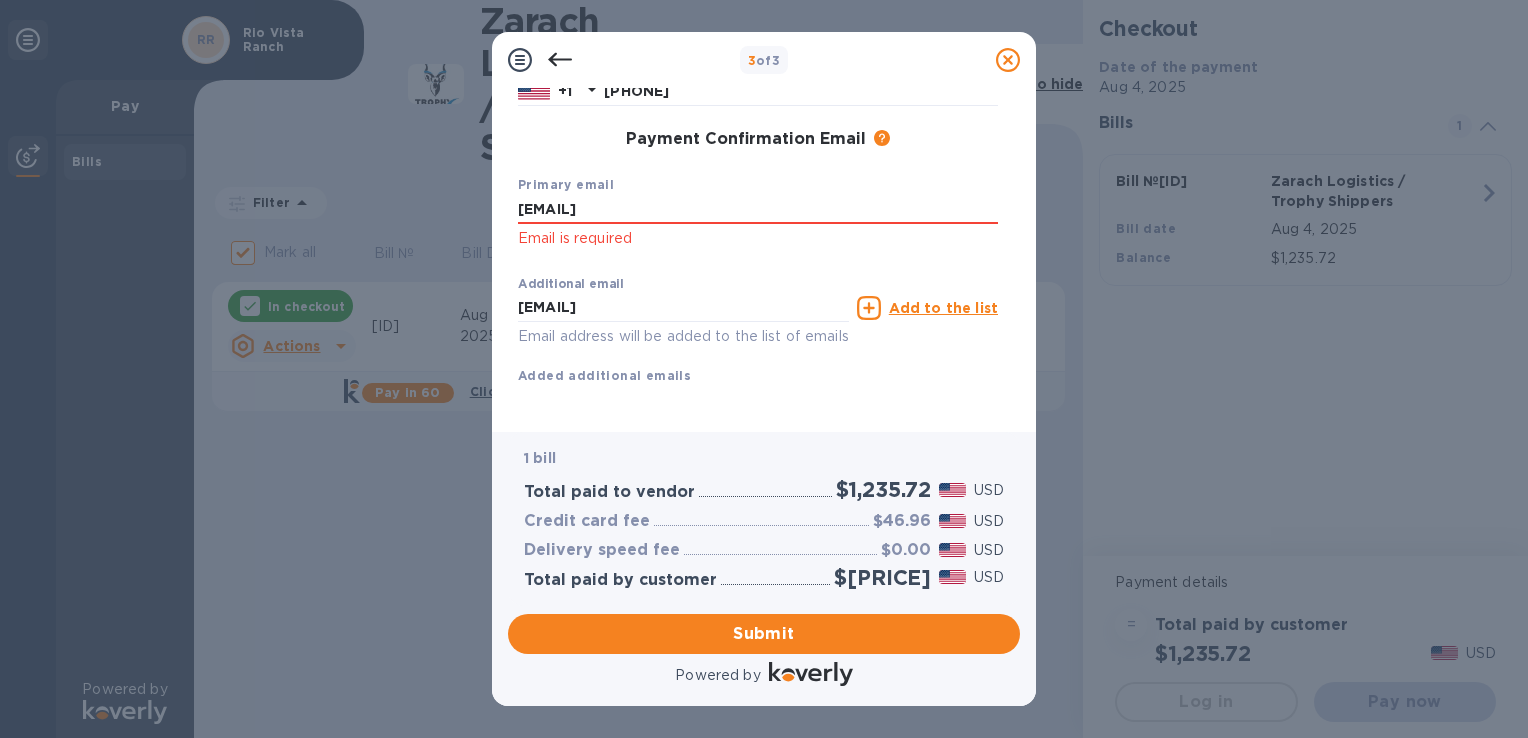 click on "Payment Contact Information First name [FIRST] First name is a required field Last name [LAST] Phone number [PHONE] Payment Confirmation Email The added email addresses will be used to send the payment confirmation. Primary email [EMAIL] Email is required Additional email [EMAIL] Email address will be added to the list of emails Add to the list Added additional emails Submit" at bounding box center (764, 260) 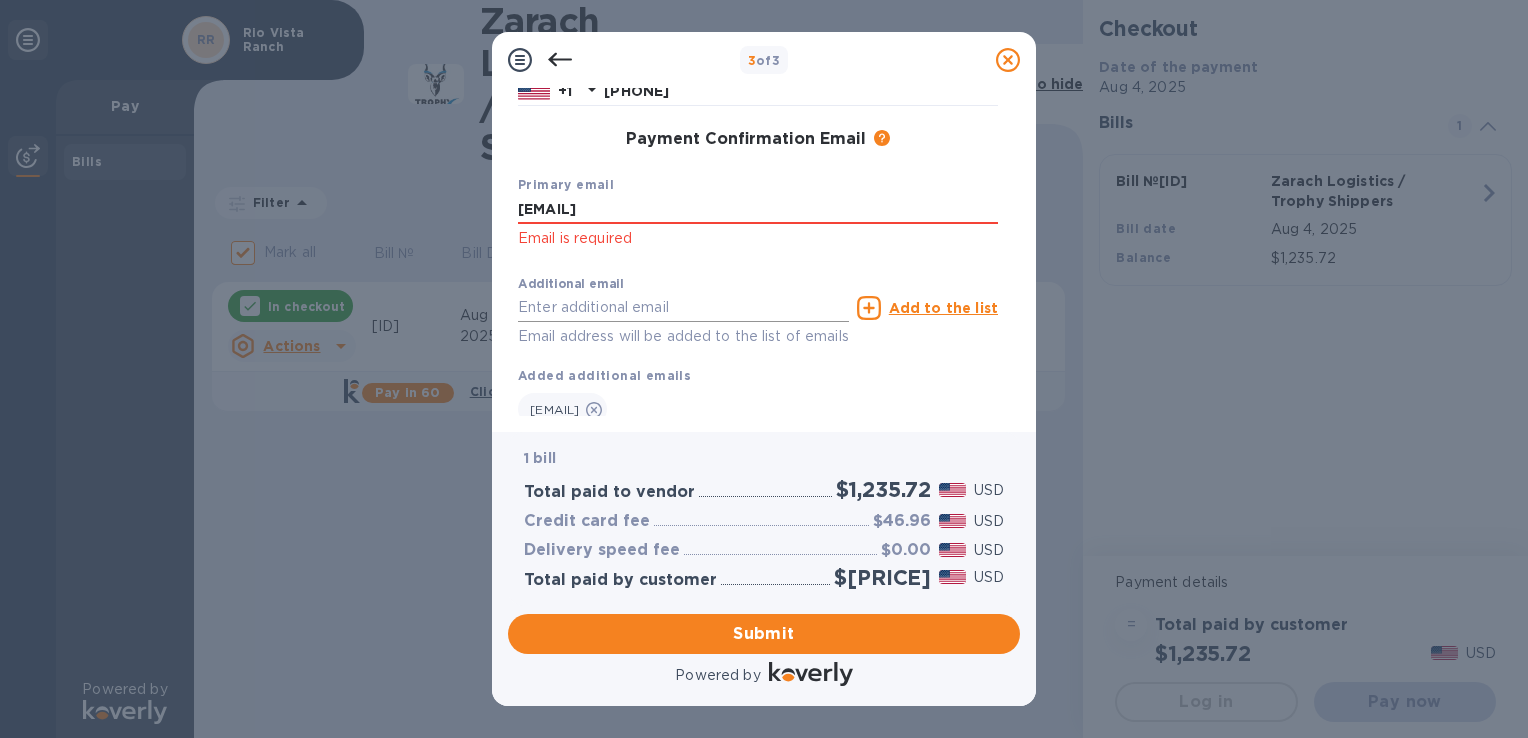 click at bounding box center (683, 308) 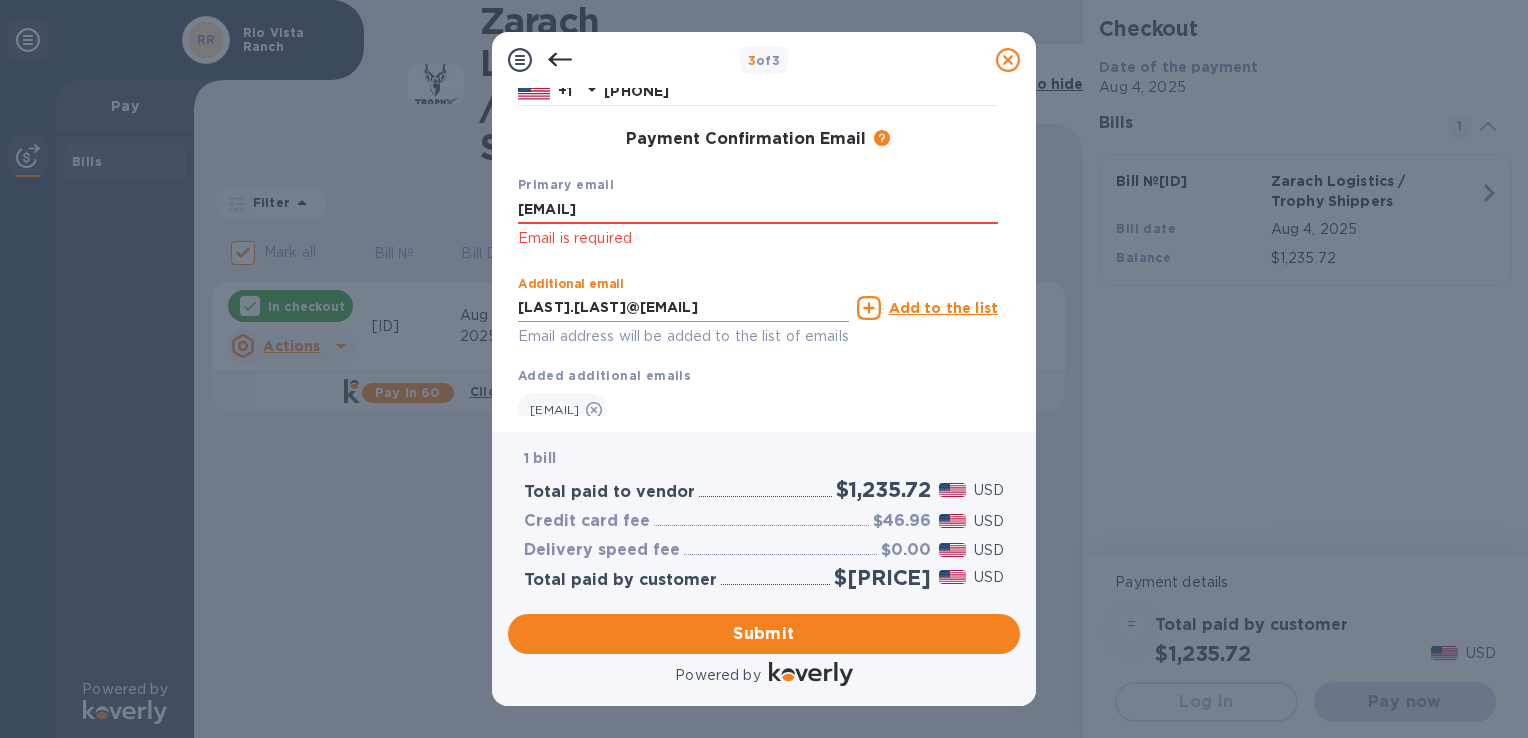 type on "[LAST].[LAST]@[EMAIL]" 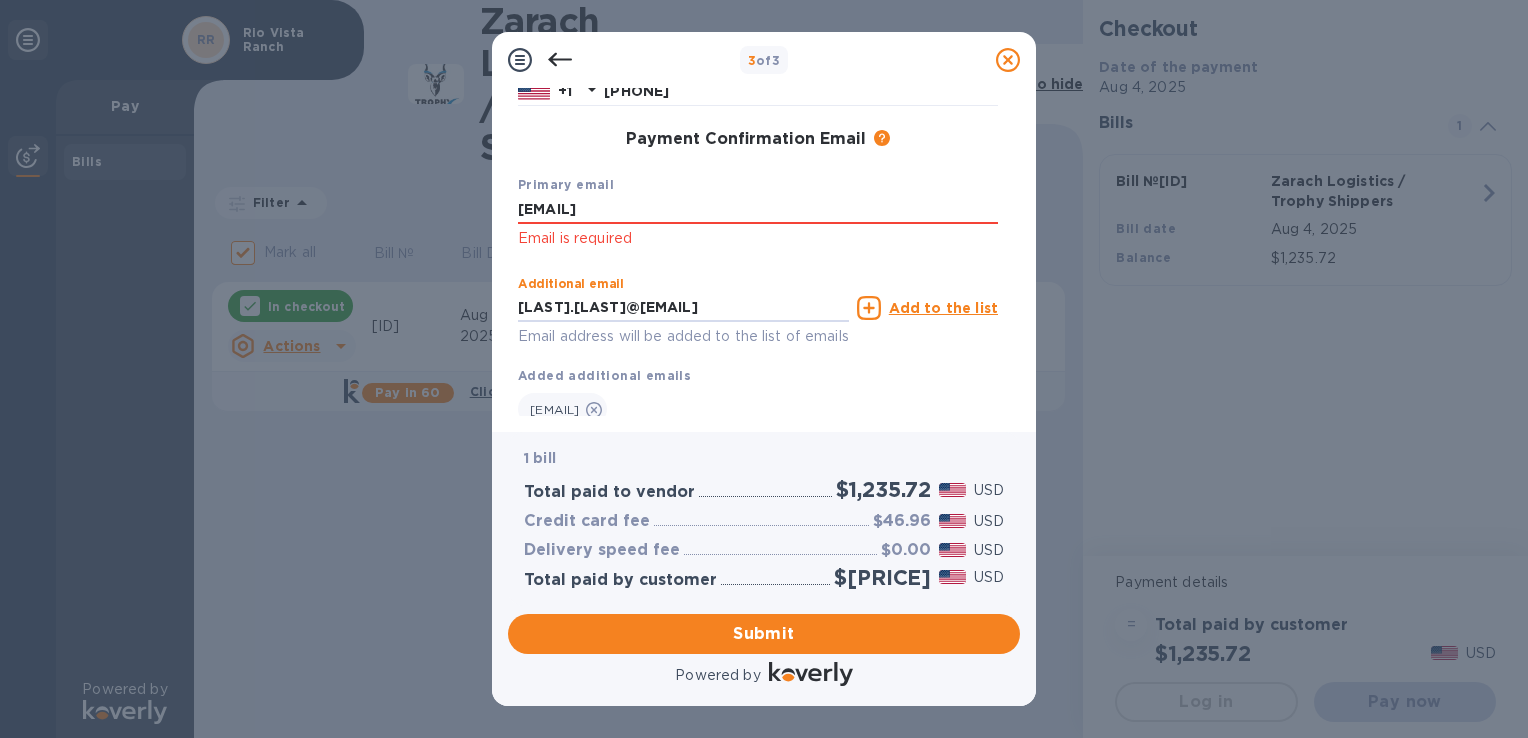 click on "Email is required" 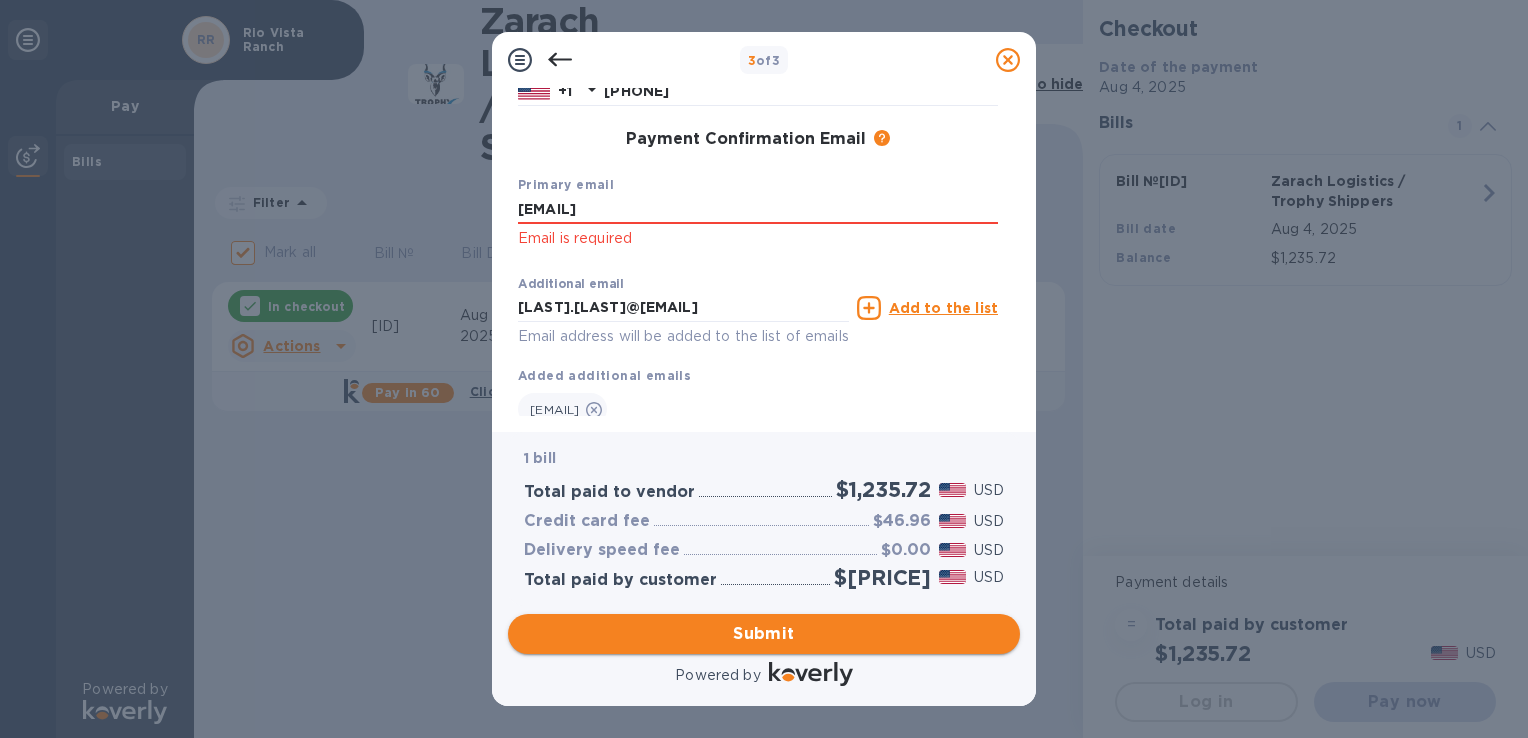 click on "Submit" at bounding box center [764, 634] 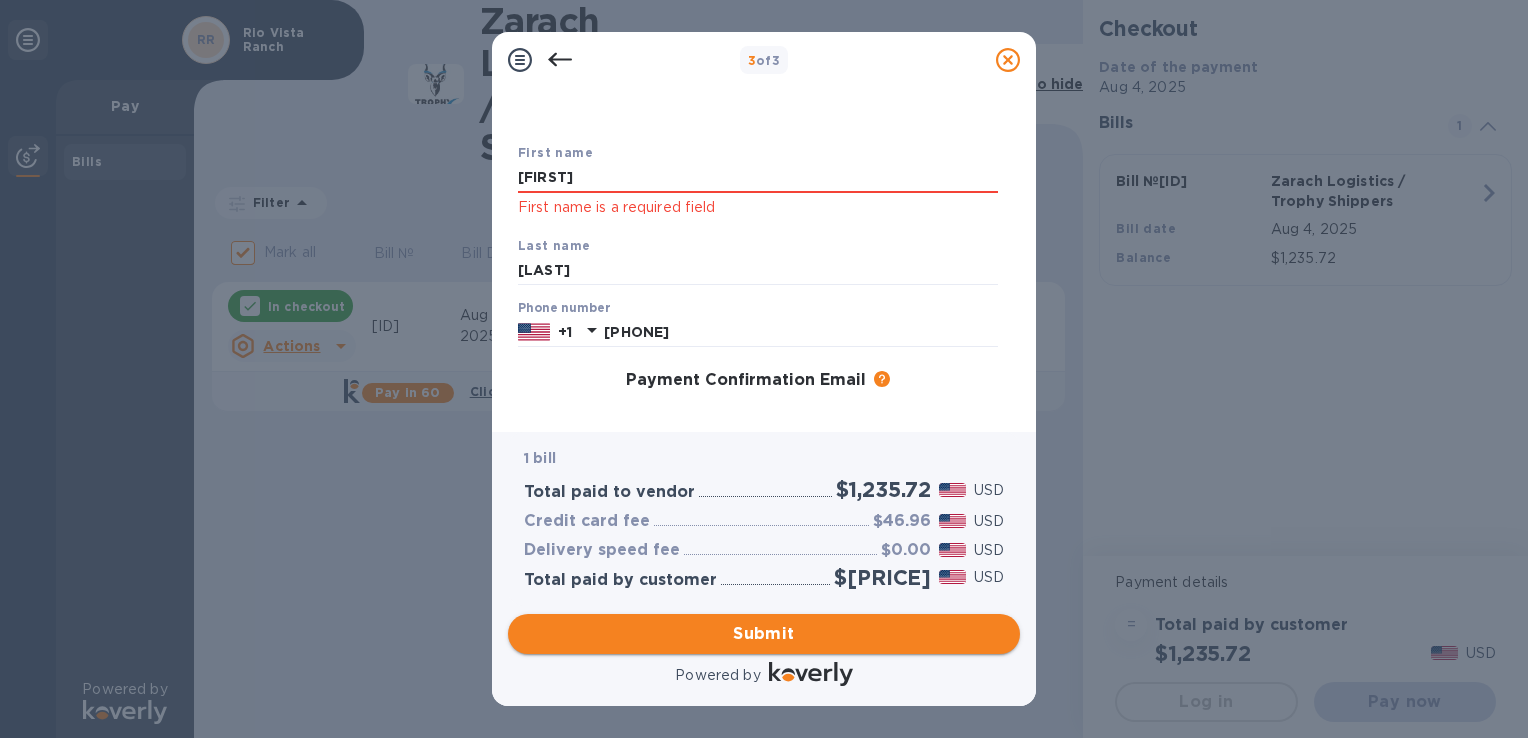 scroll, scrollTop: 73, scrollLeft: 0, axis: vertical 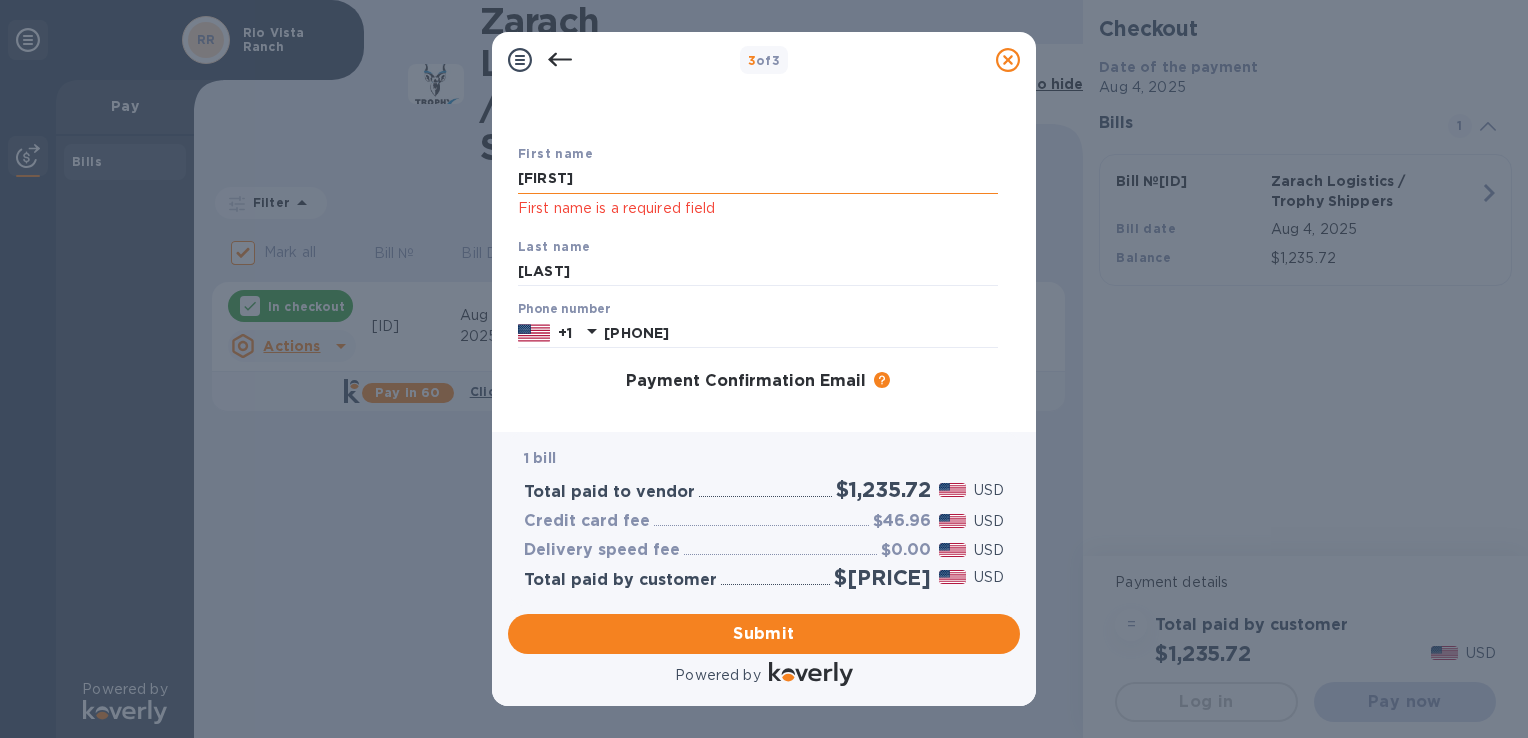 click on "[FIRST]" at bounding box center [758, 179] 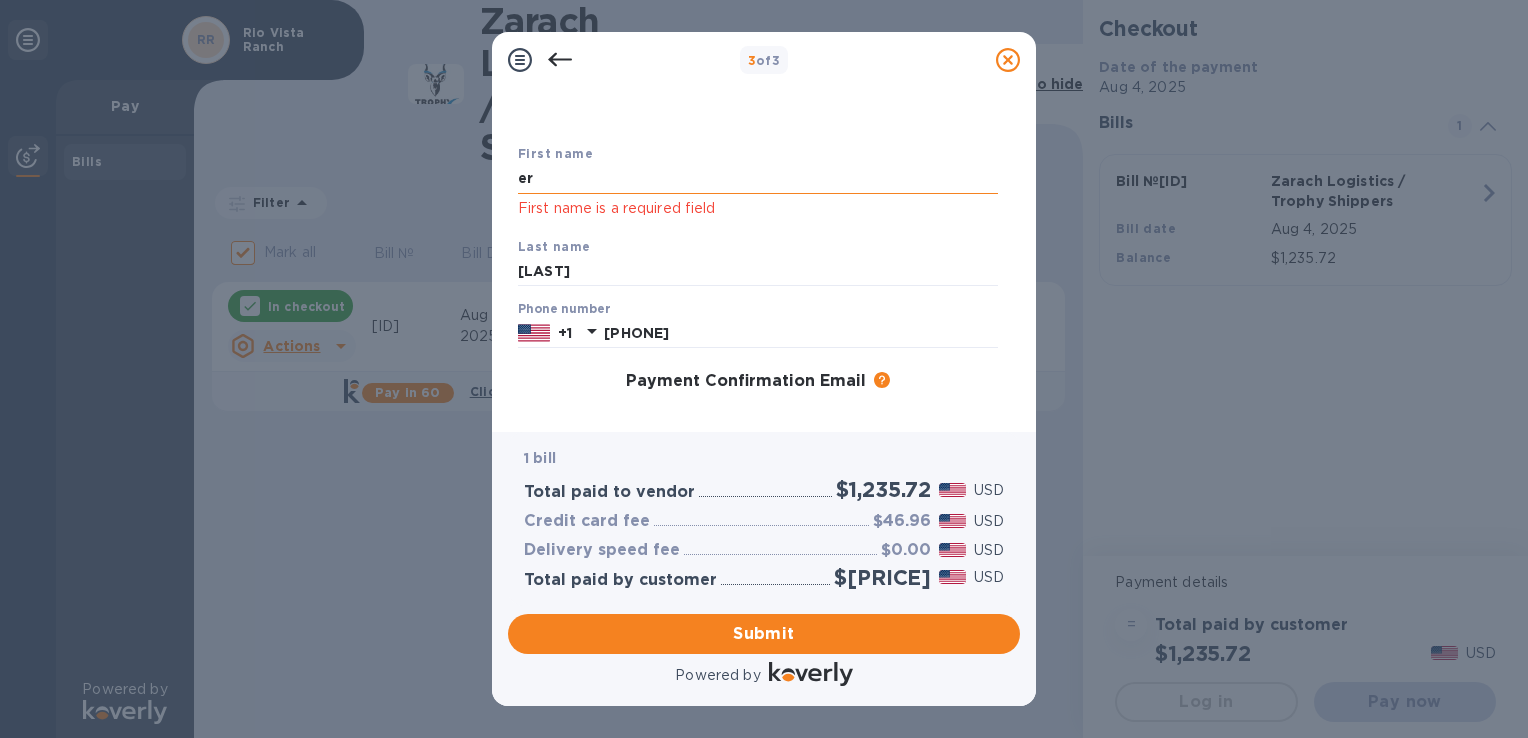 type on "e" 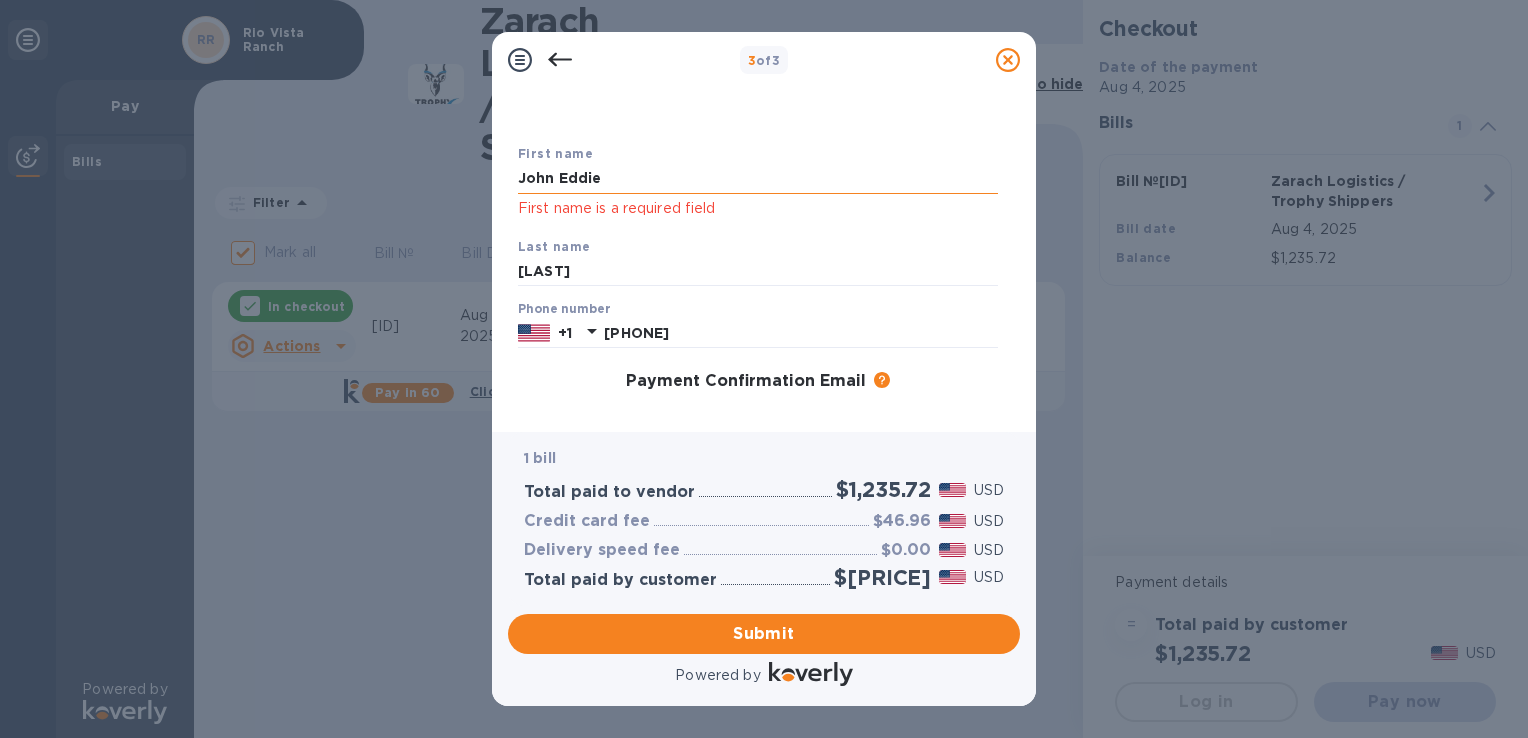 type on "John Eddie" 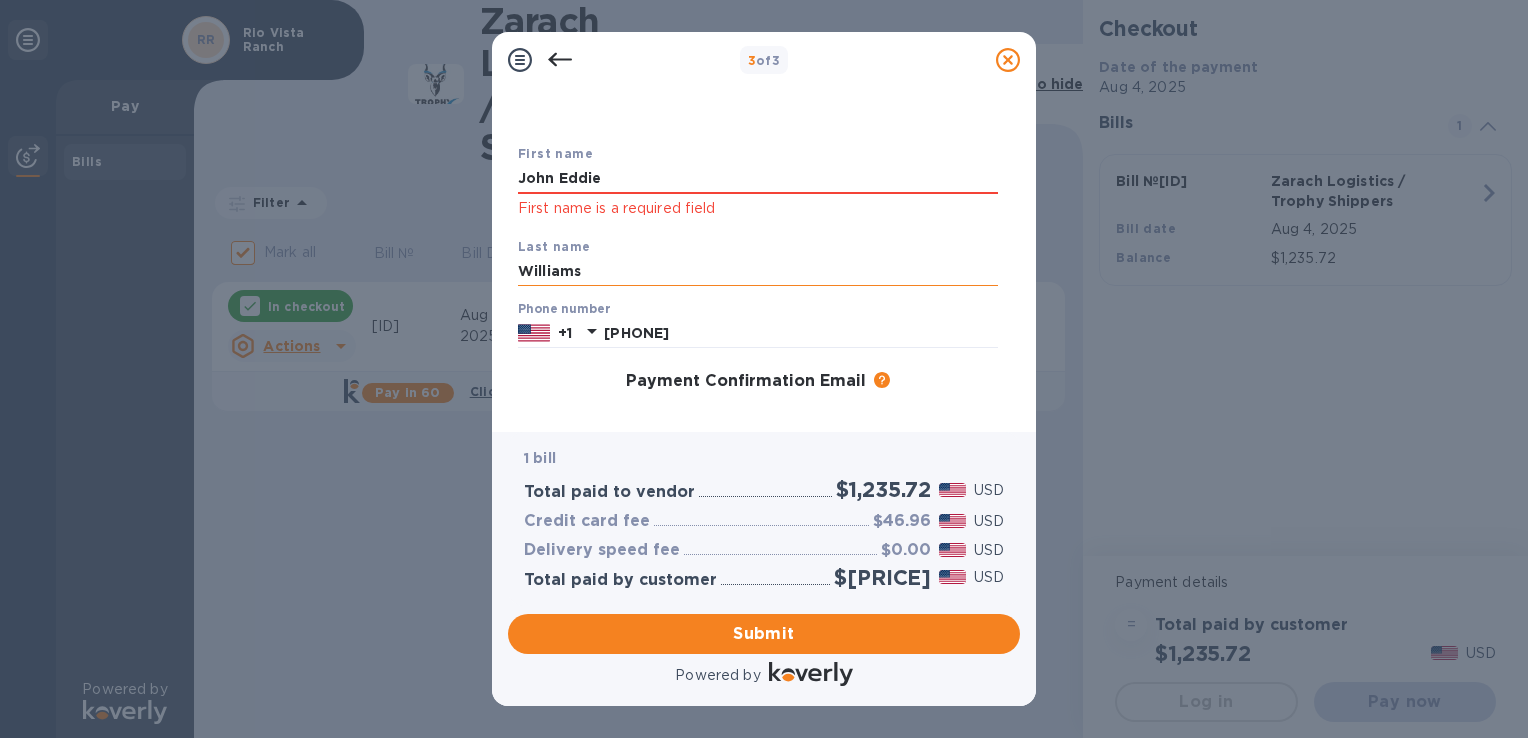 click on "Williams" at bounding box center (758, 272) 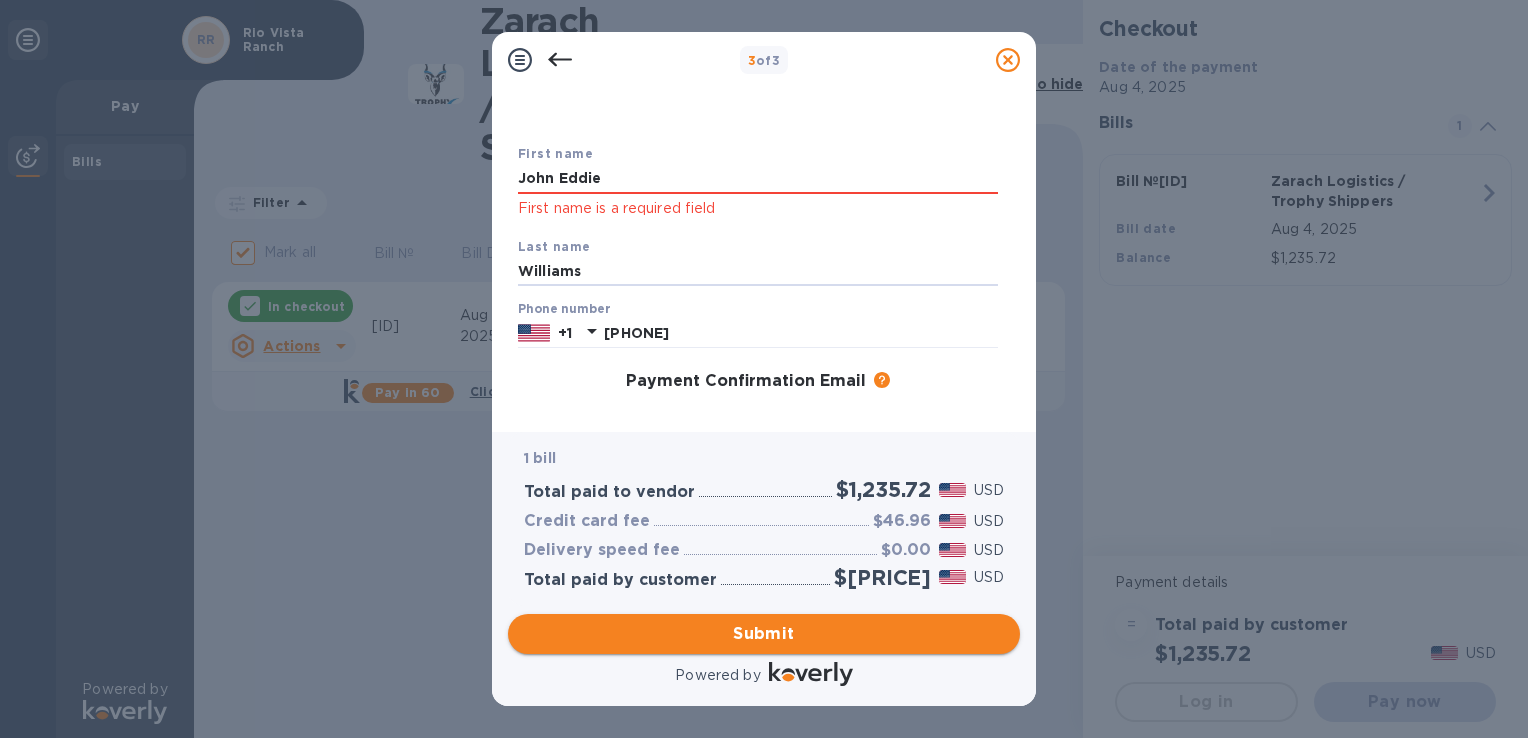 click on "Submit" at bounding box center (764, 634) 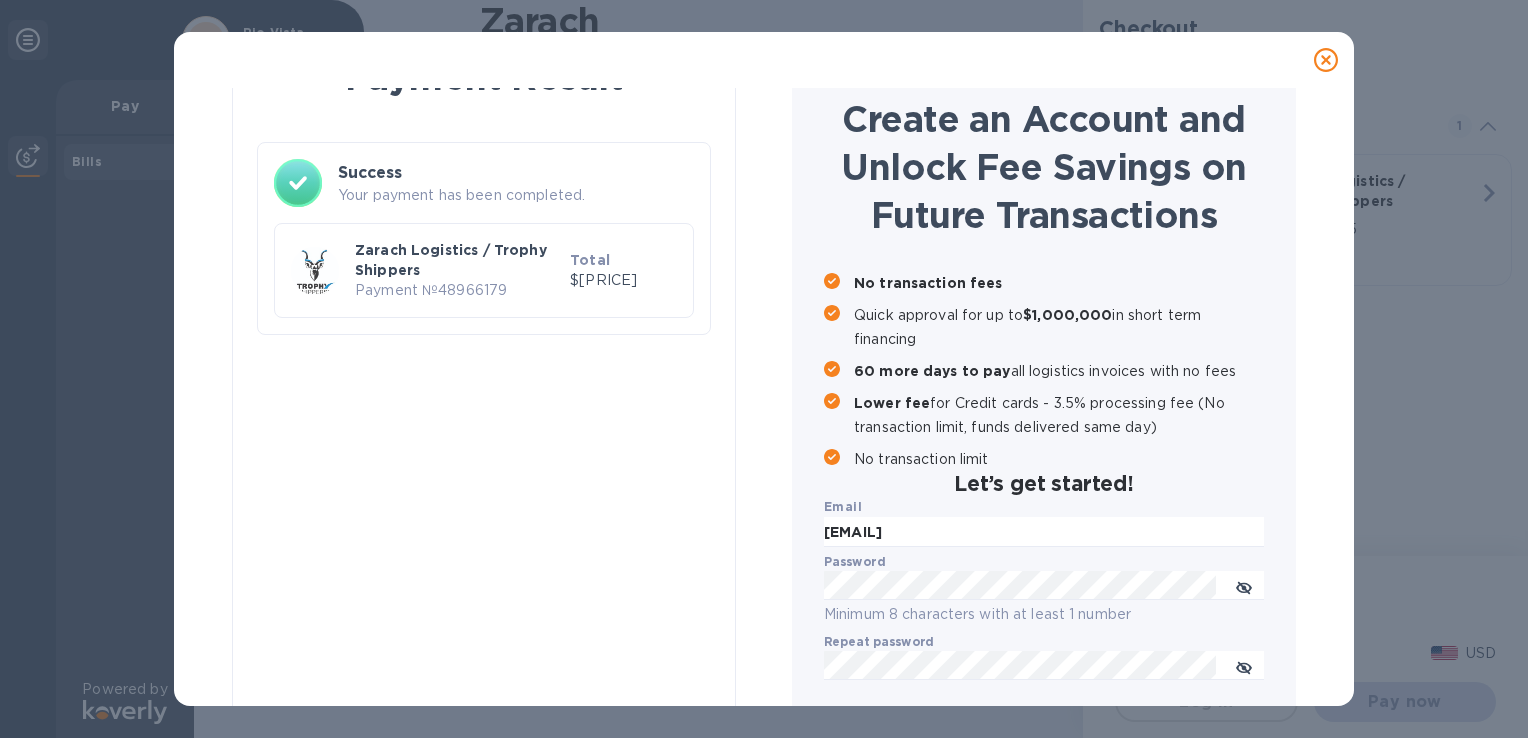 checkbox on "false" 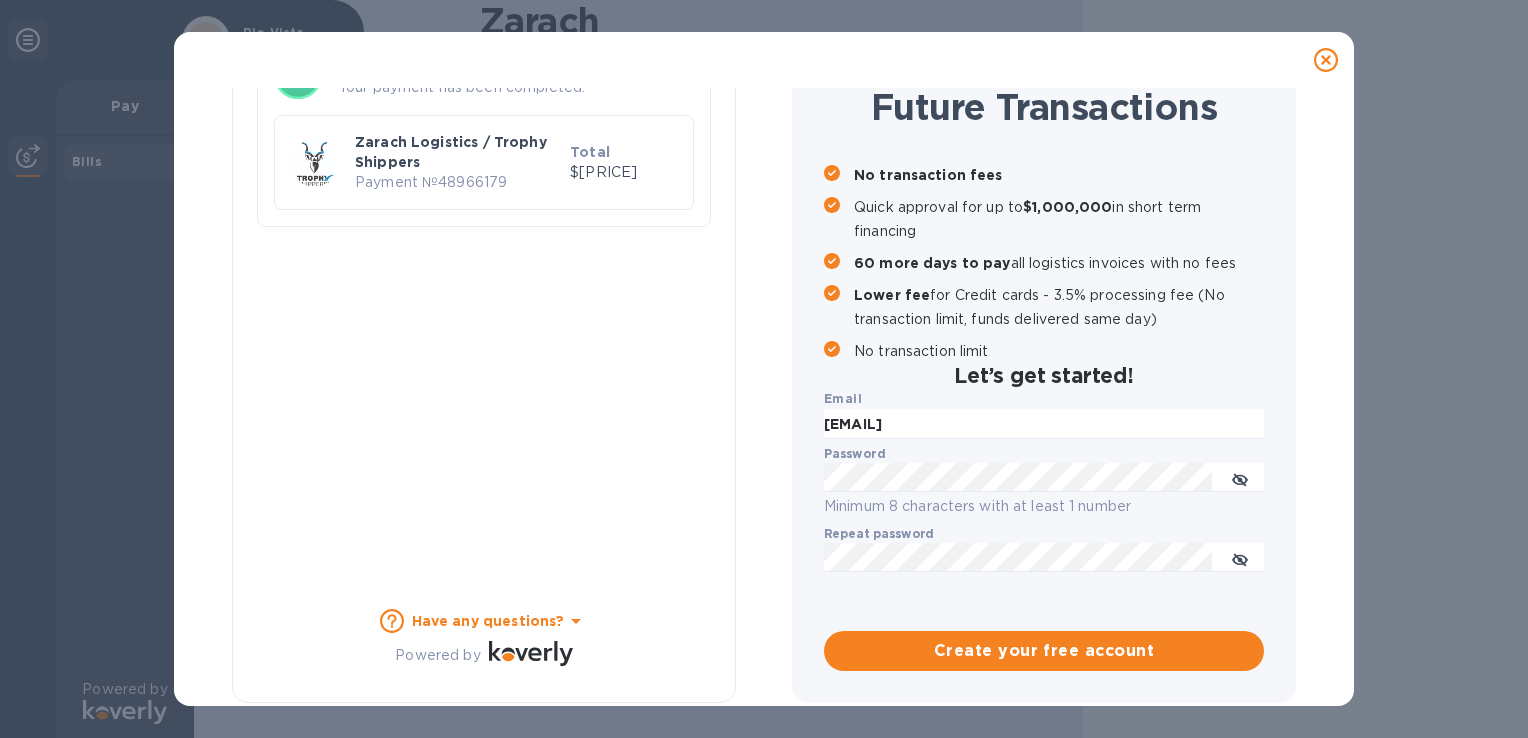 scroll, scrollTop: 0, scrollLeft: 0, axis: both 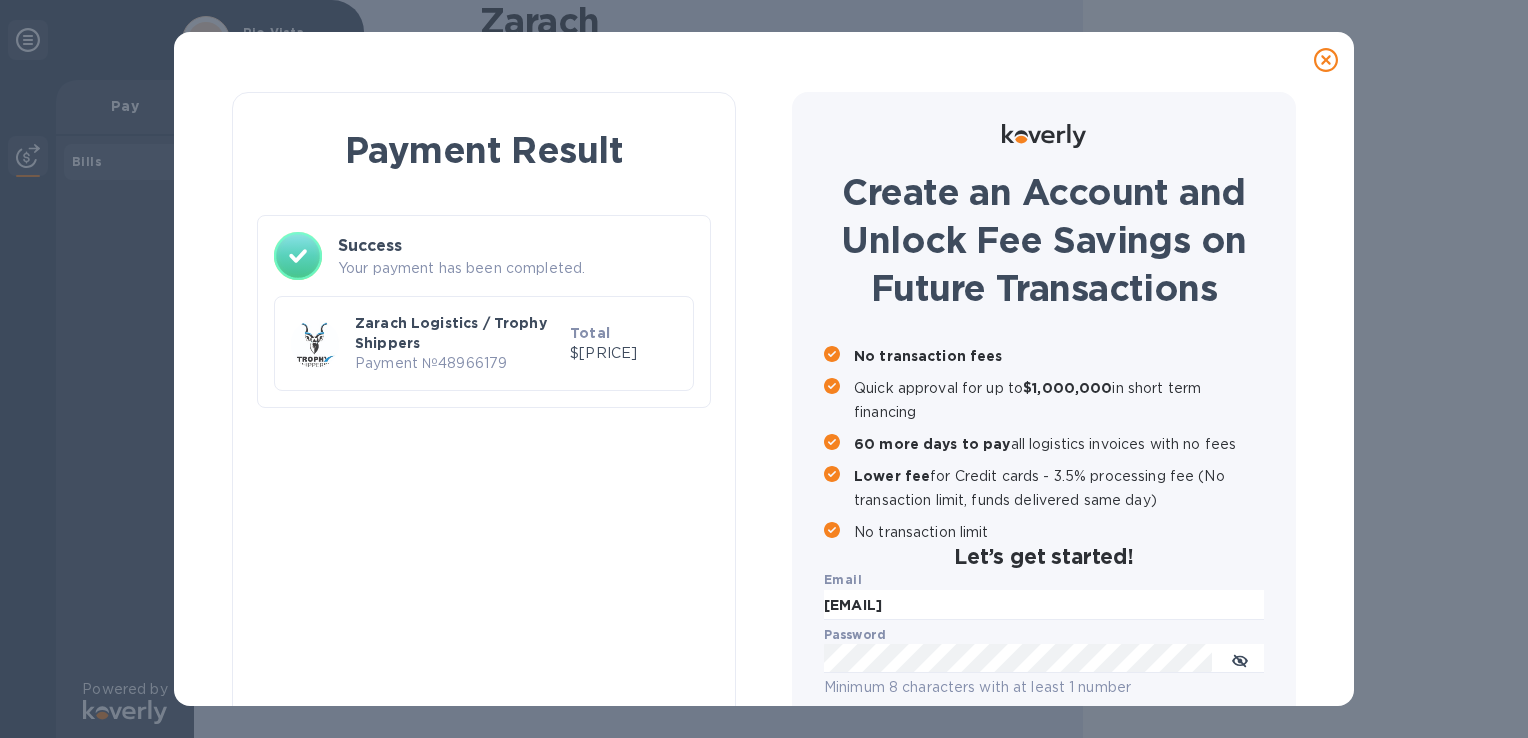 click on "Zarach Logistics / Trophy Shippers" at bounding box center [458, 333] 